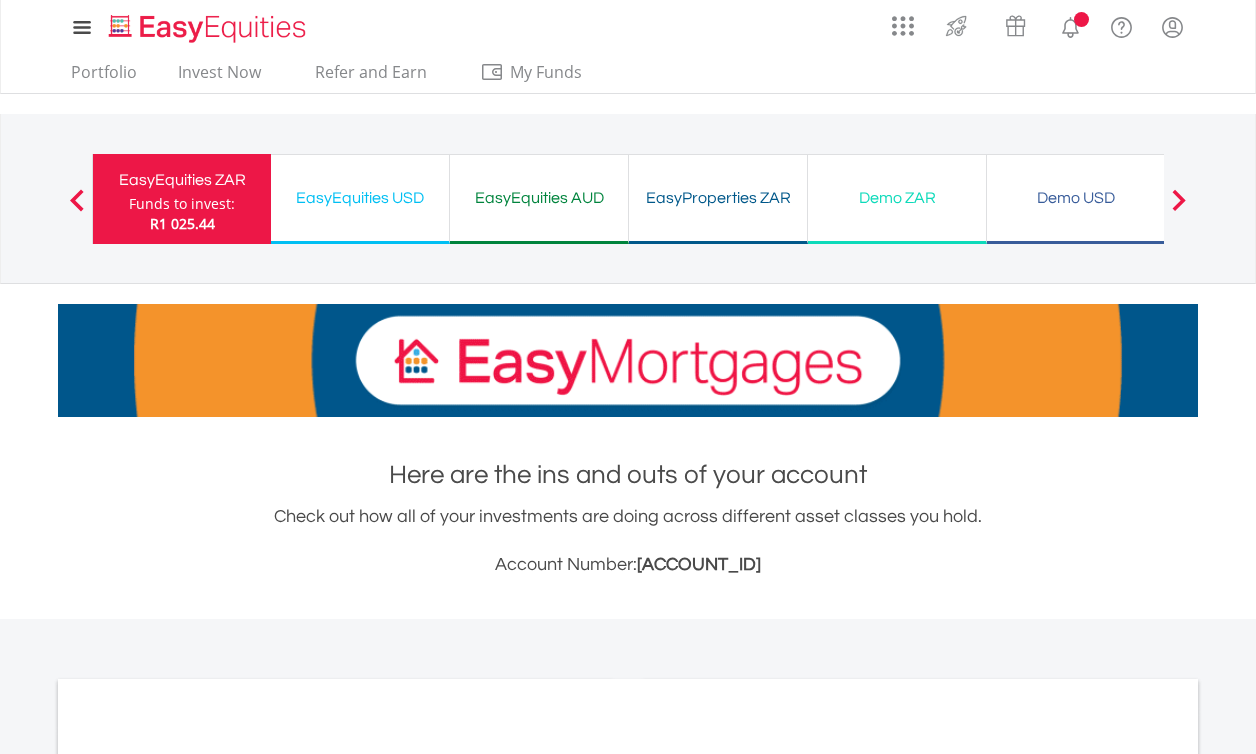 scroll, scrollTop: 0, scrollLeft: 0, axis: both 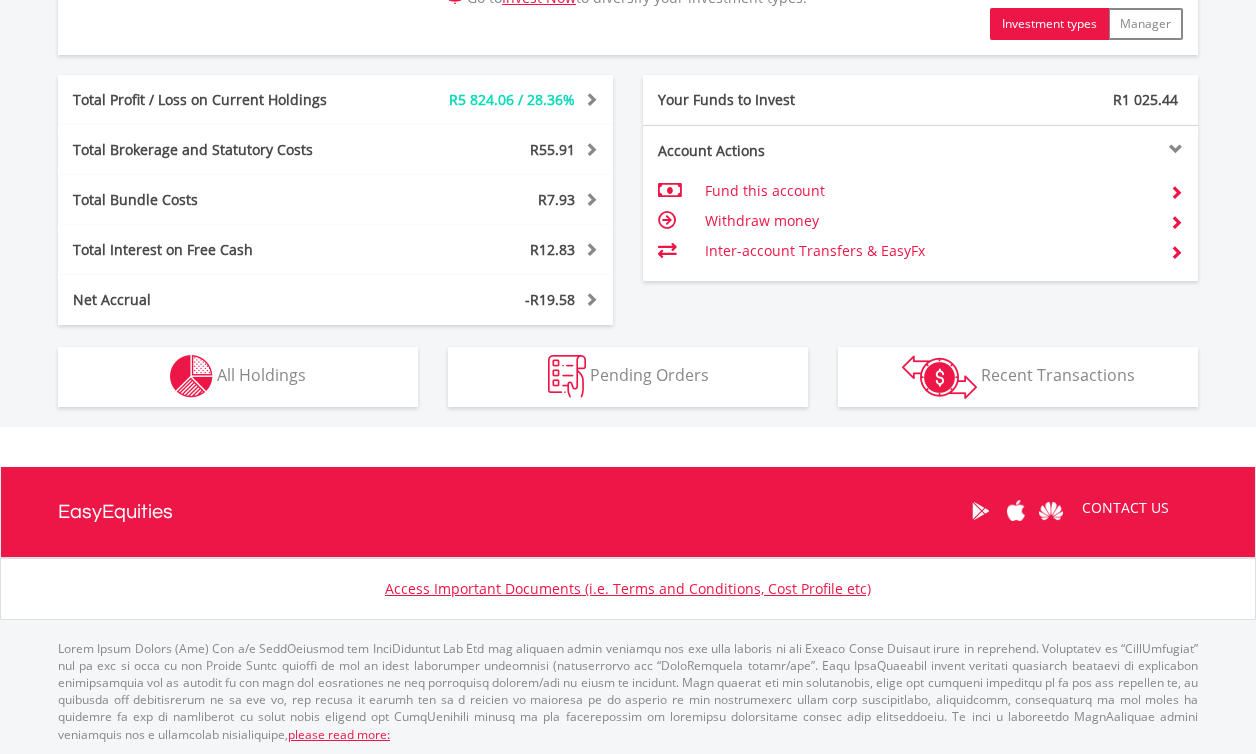 click on "Holdings
All Holdings" at bounding box center (238, 377) 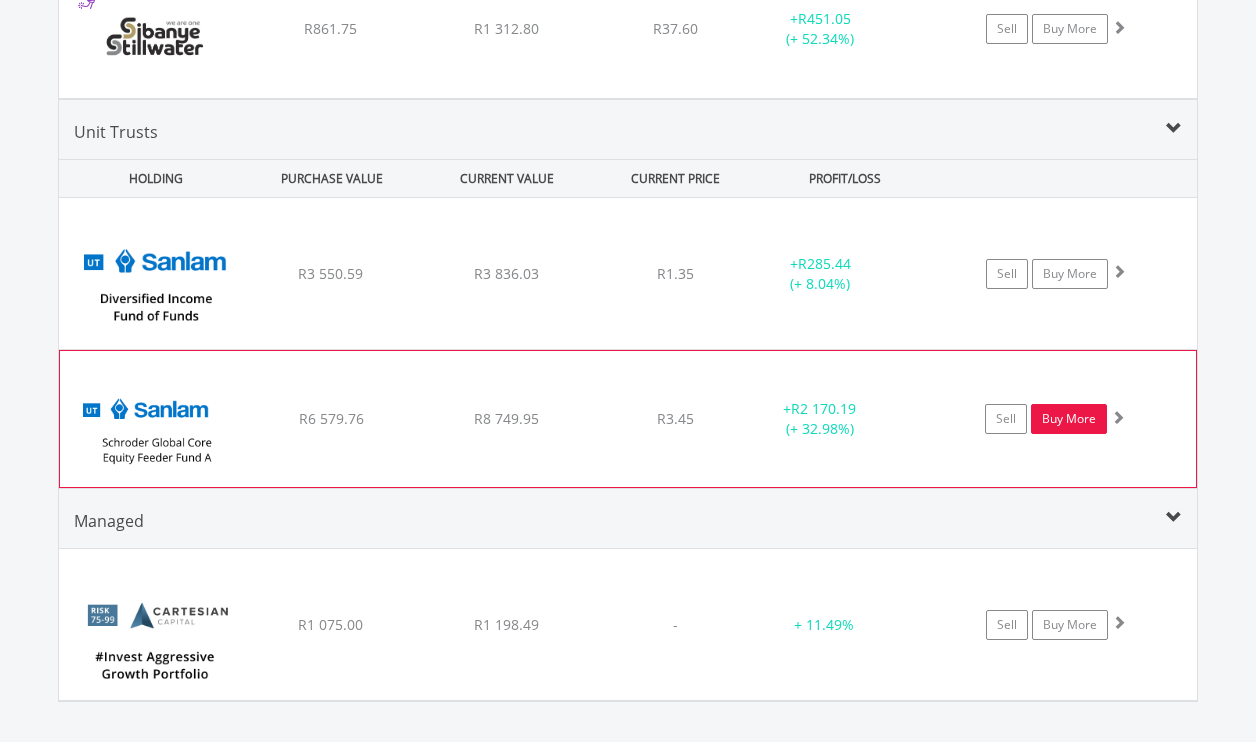 scroll, scrollTop: 2776, scrollLeft: 0, axis: vertical 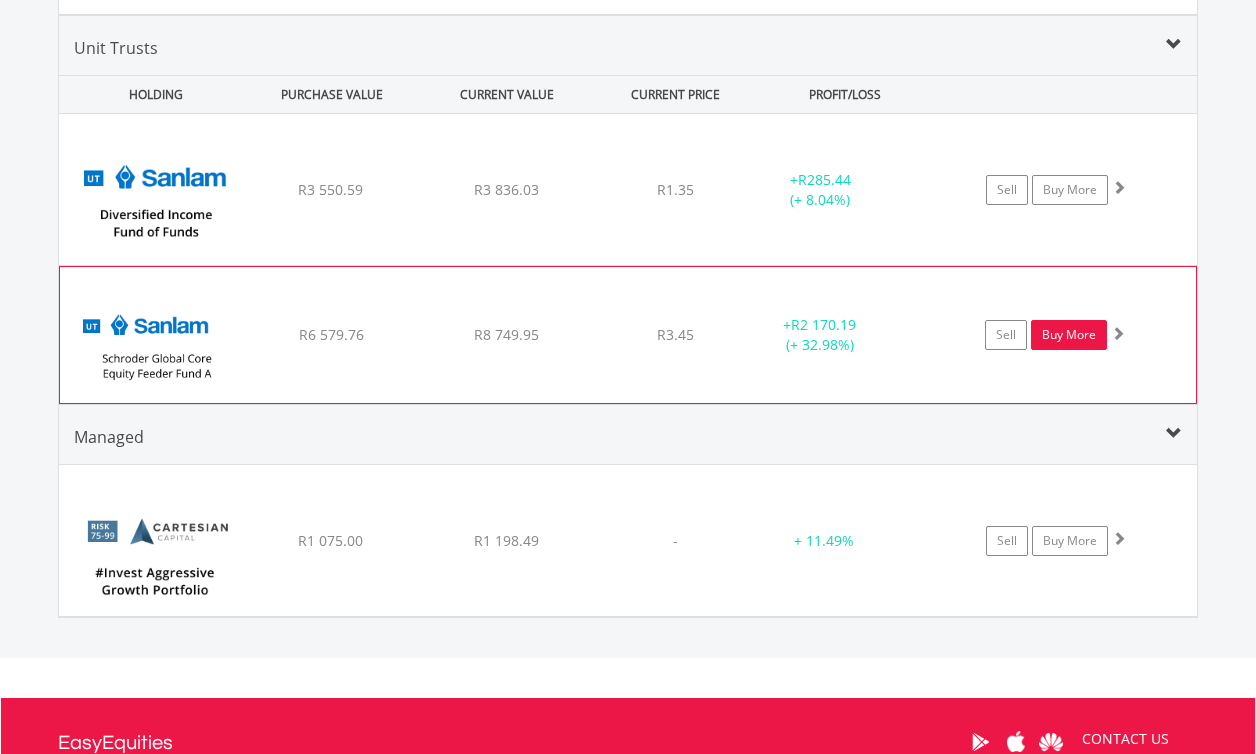click on "Buy More" at bounding box center [1069, 335] 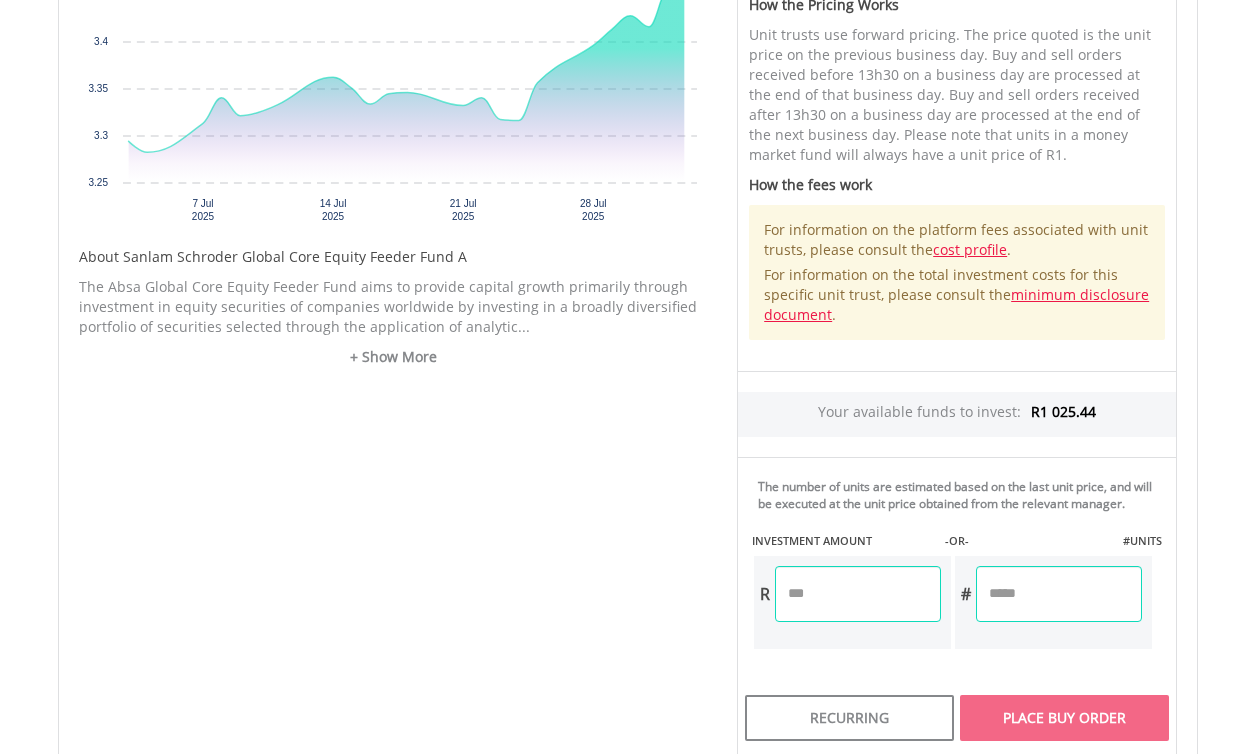 scroll, scrollTop: 812, scrollLeft: 0, axis: vertical 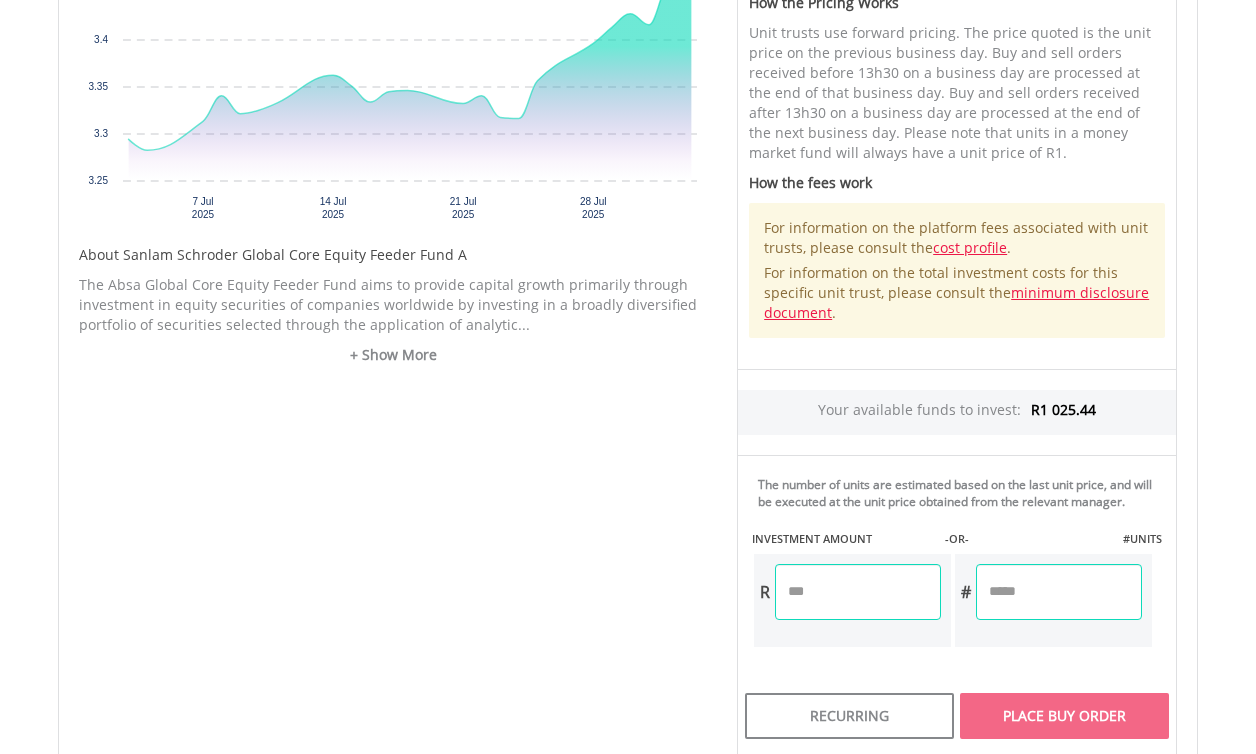 click at bounding box center (858, 592) 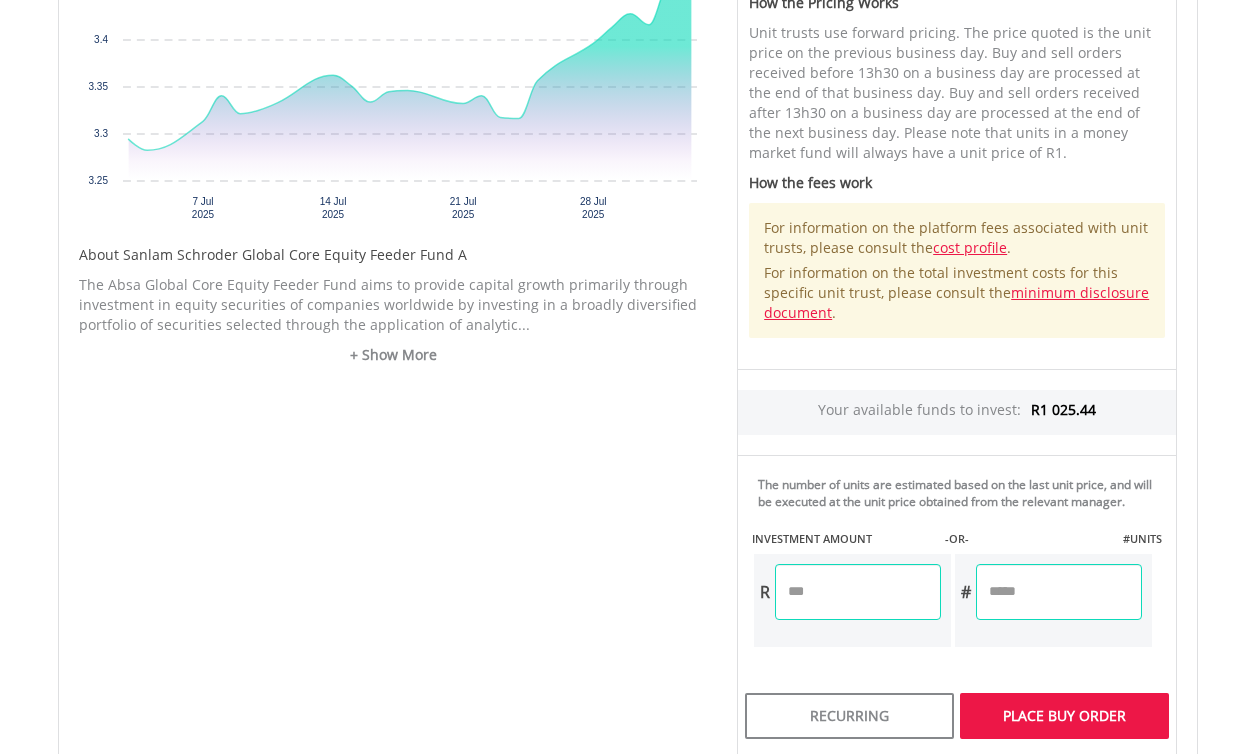 type on "******" 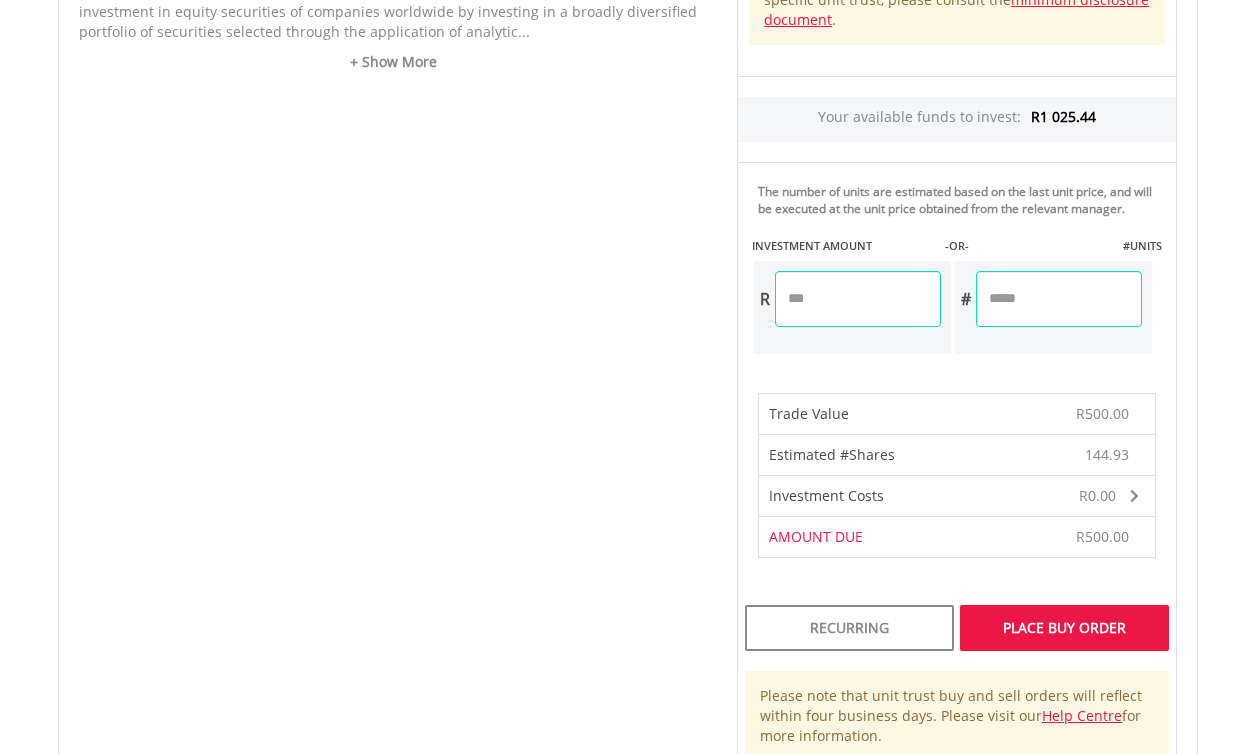 scroll, scrollTop: 1127, scrollLeft: 0, axis: vertical 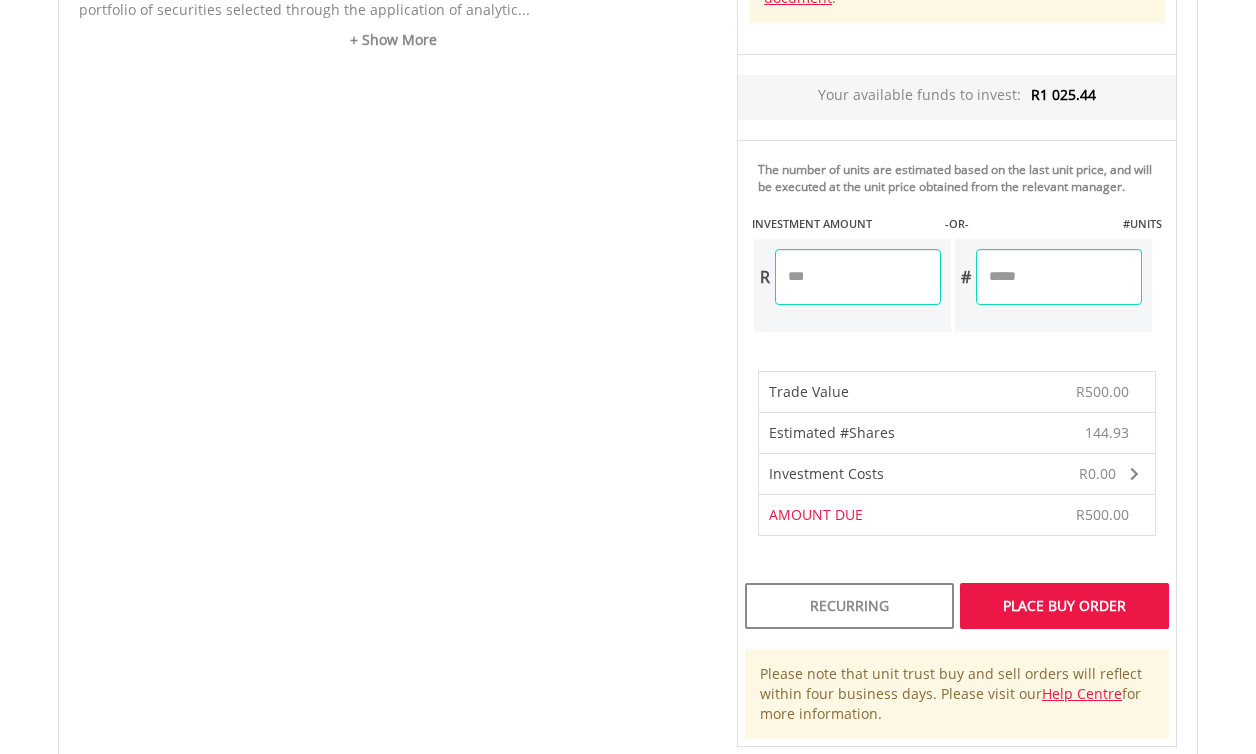 click on "Place Buy Order" at bounding box center (1064, 606) 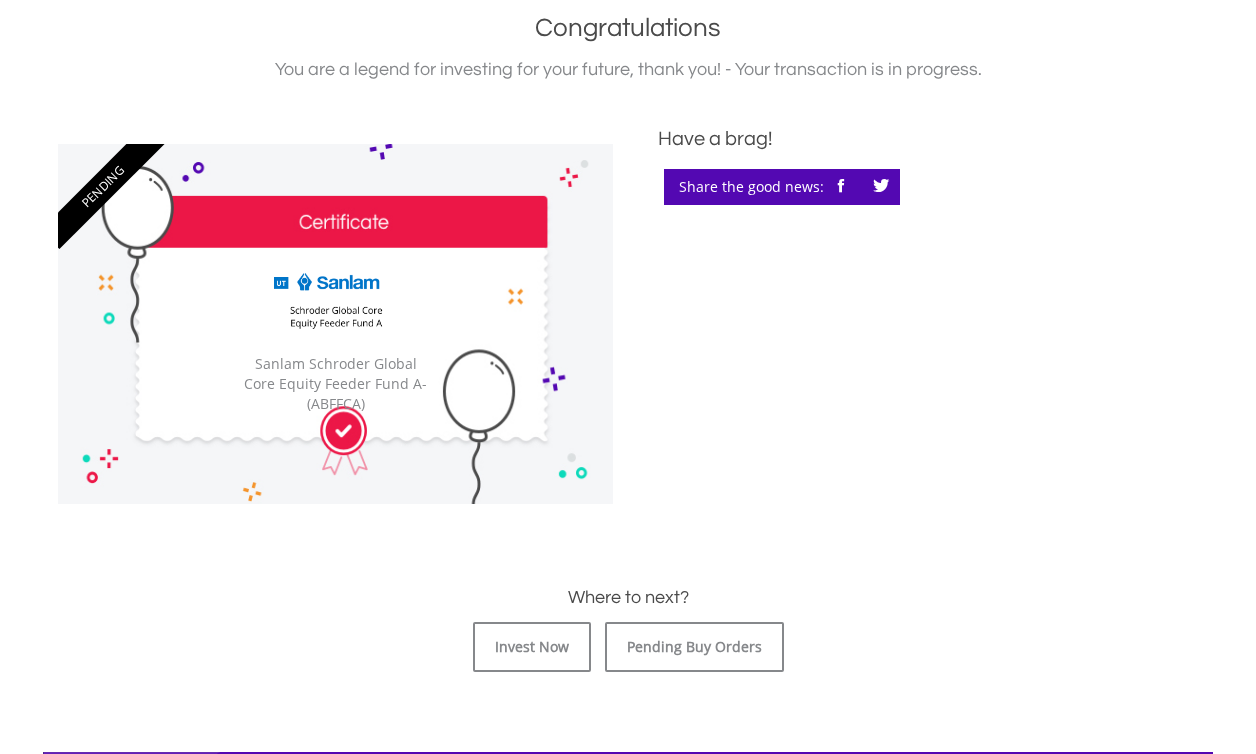 scroll, scrollTop: 481, scrollLeft: 0, axis: vertical 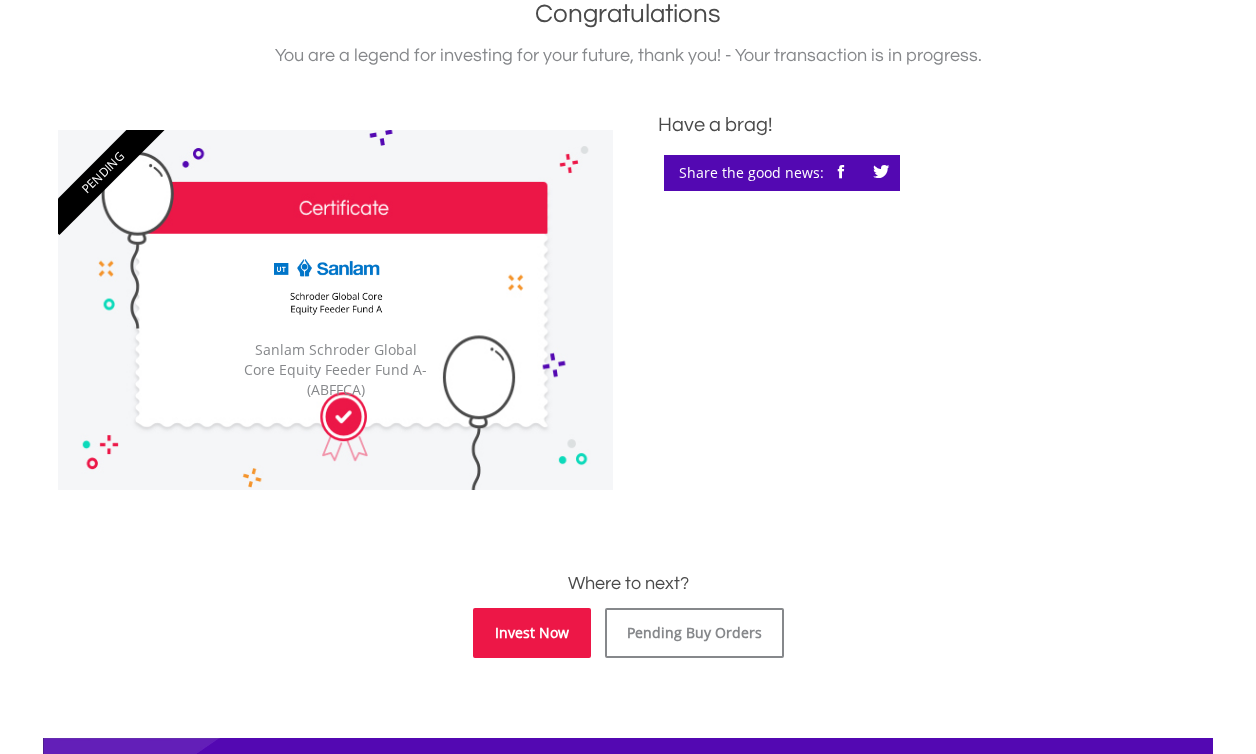 click on "Invest Now" at bounding box center (532, 633) 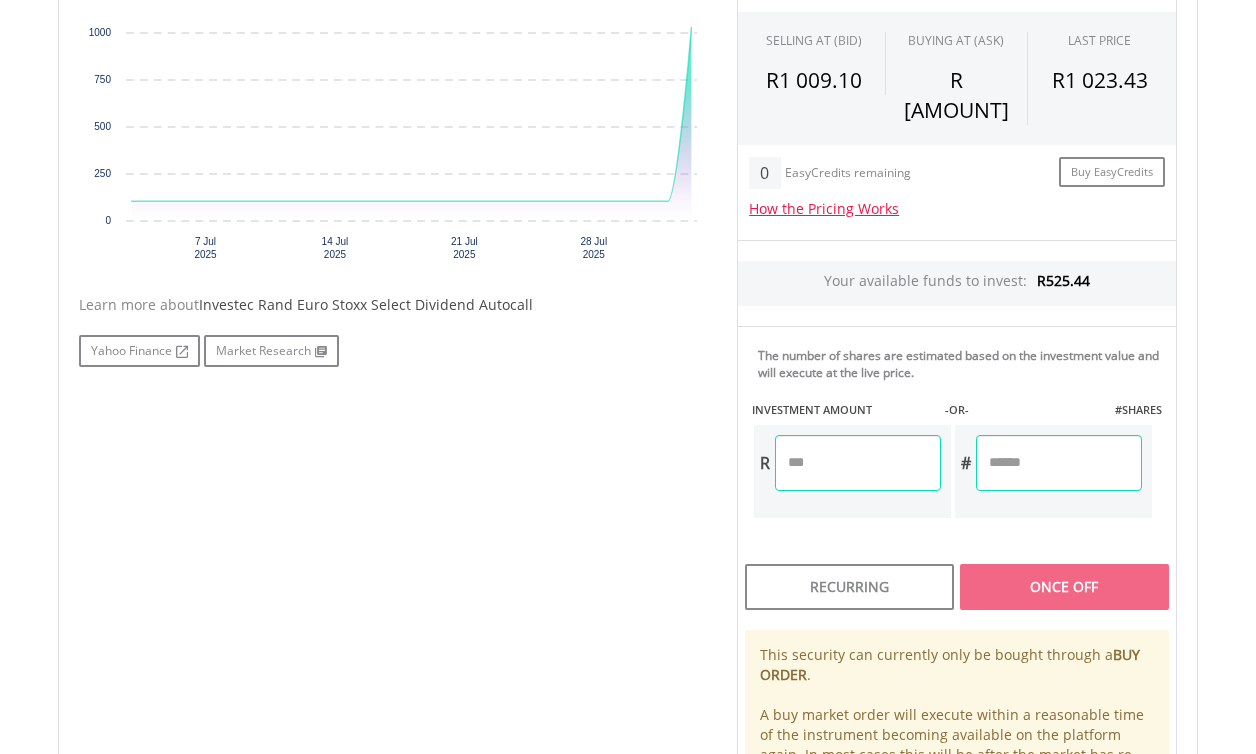 scroll, scrollTop: 715, scrollLeft: 0, axis: vertical 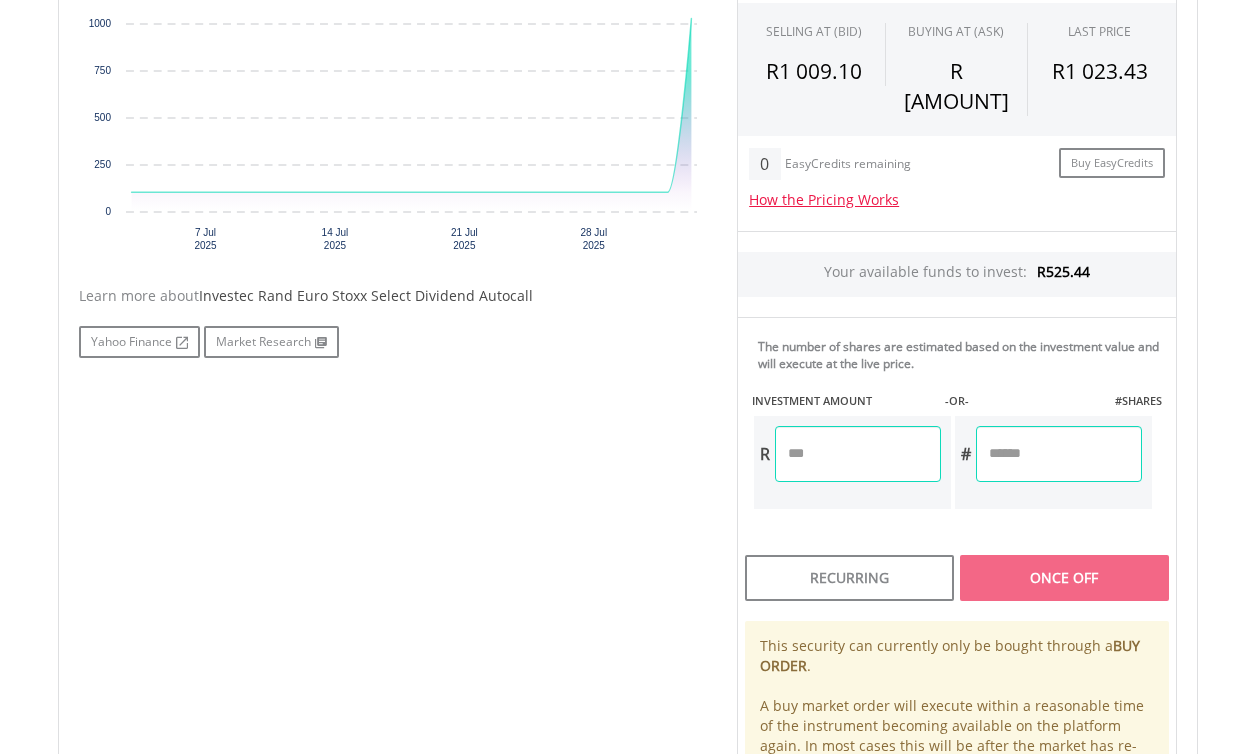 click at bounding box center (858, 454) 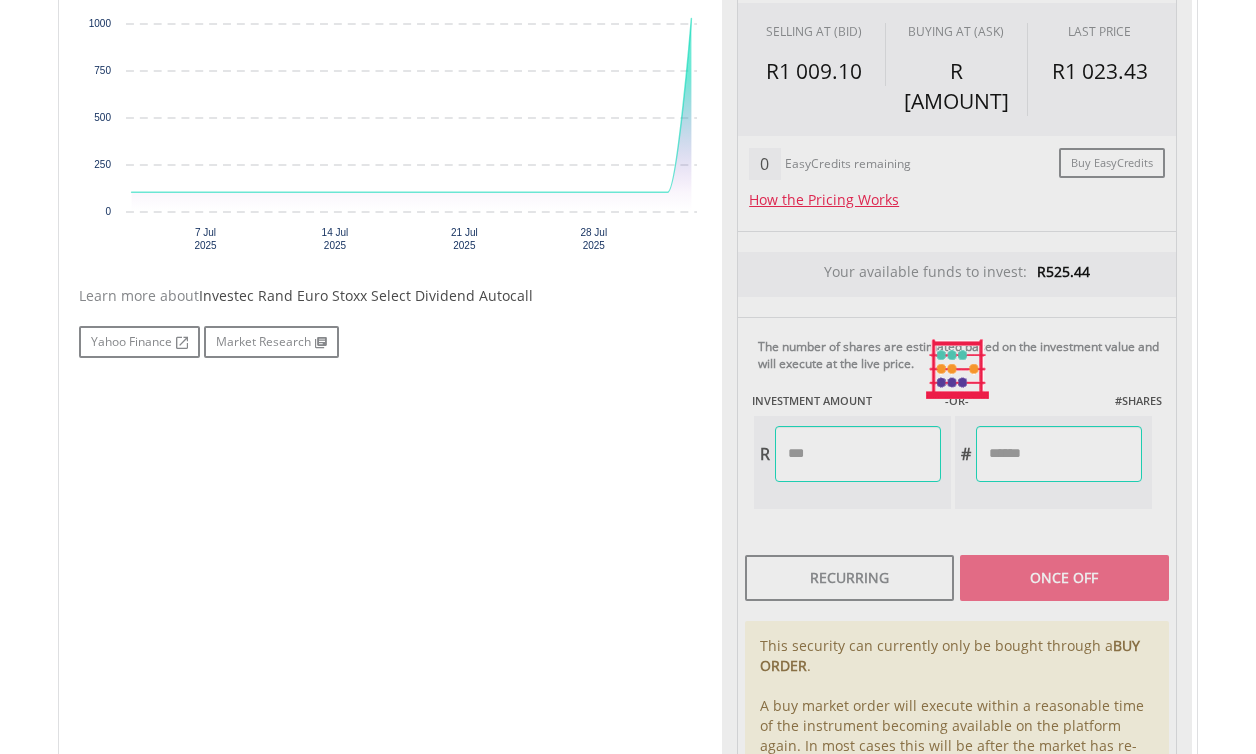 type on "******" 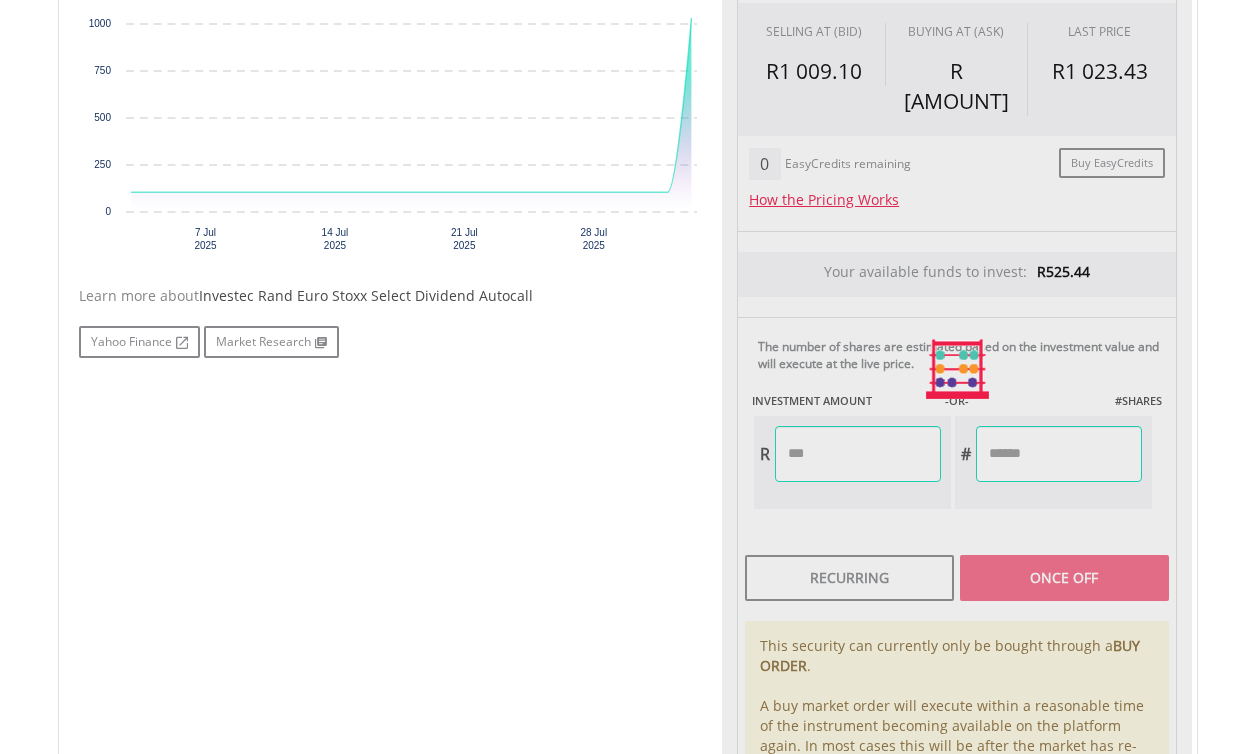 type on "******" 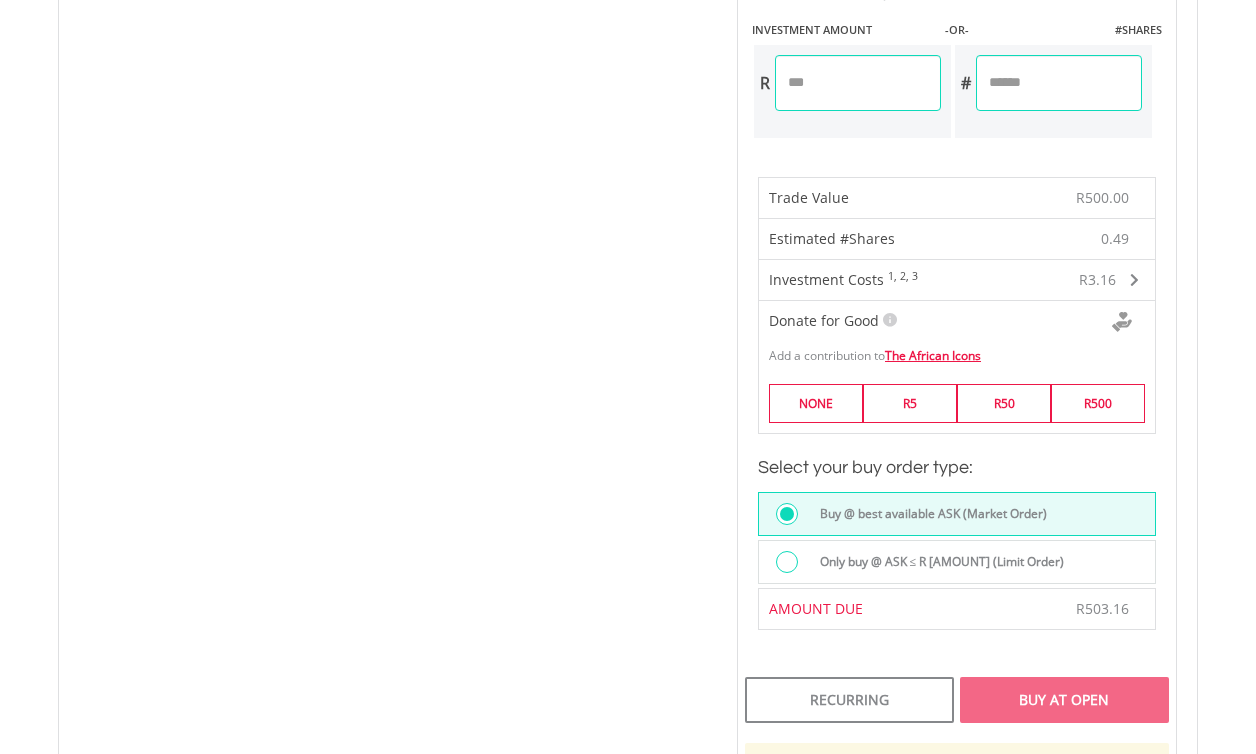 scroll, scrollTop: 1120, scrollLeft: 0, axis: vertical 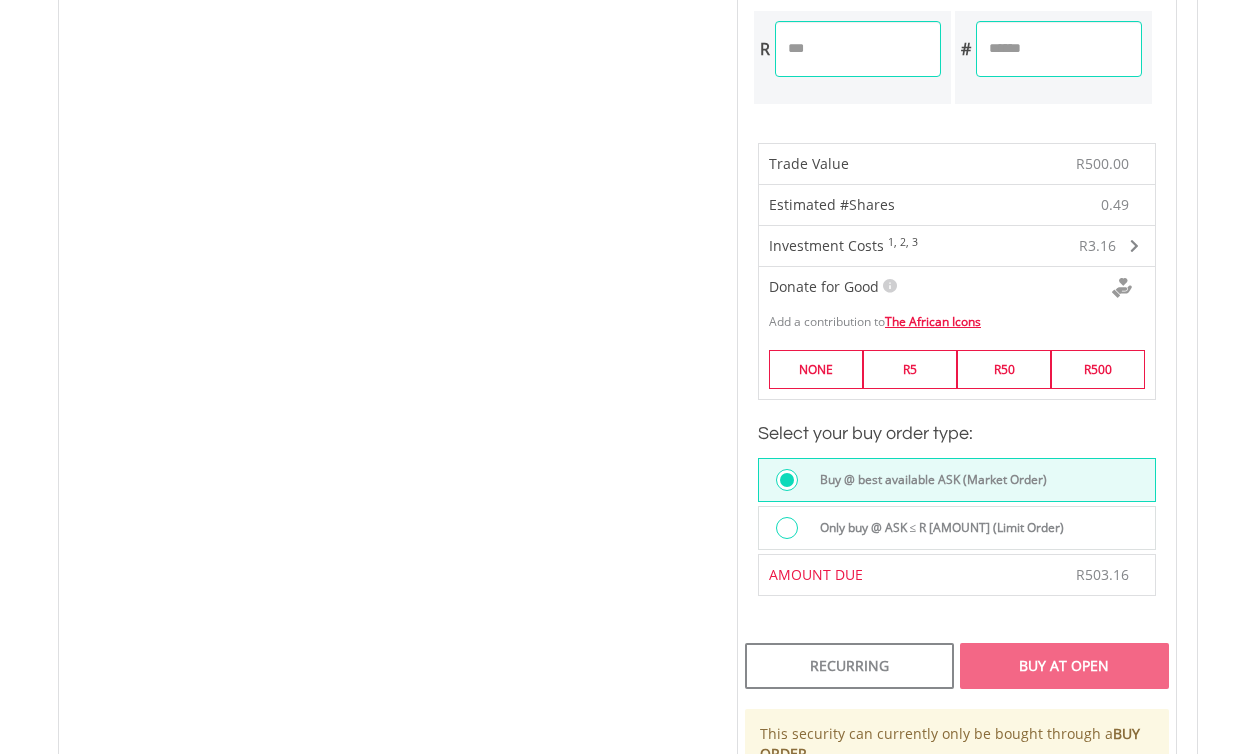 click on "Buy At Open" at bounding box center [1064, 666] 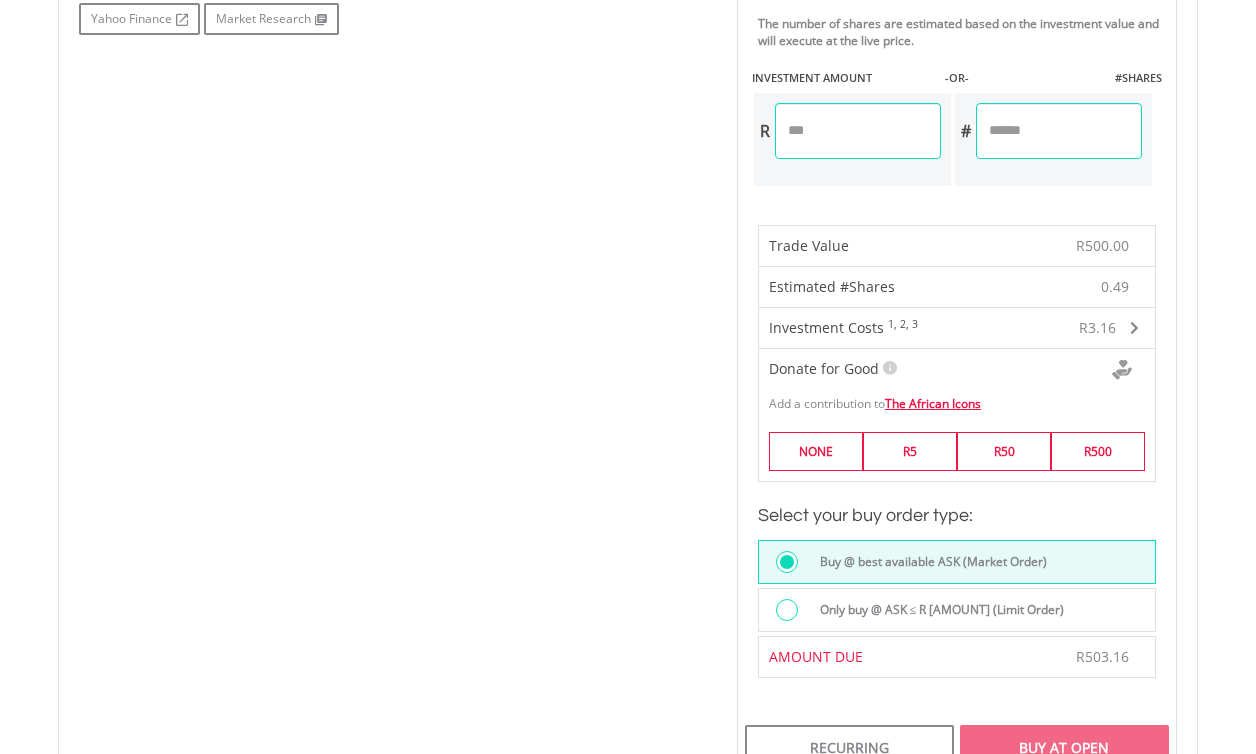 scroll, scrollTop: 1029, scrollLeft: 0, axis: vertical 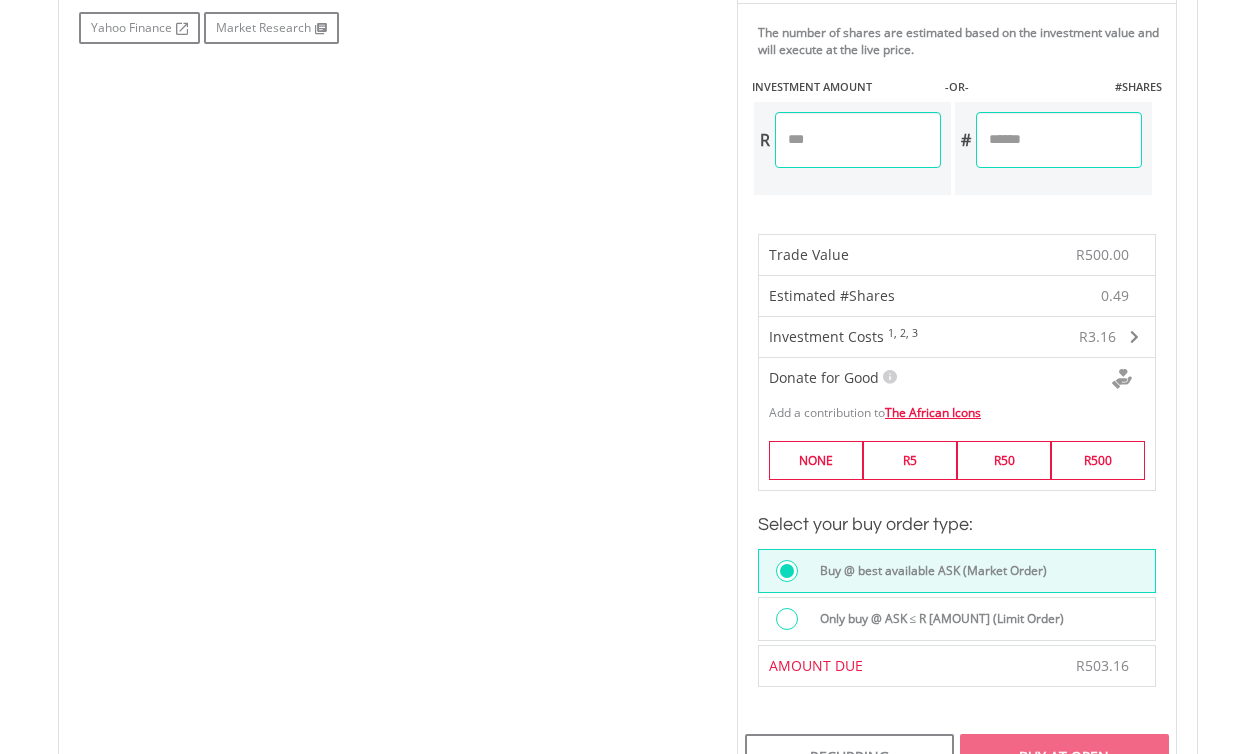 click on "R500.00" at bounding box center (1102, 254) 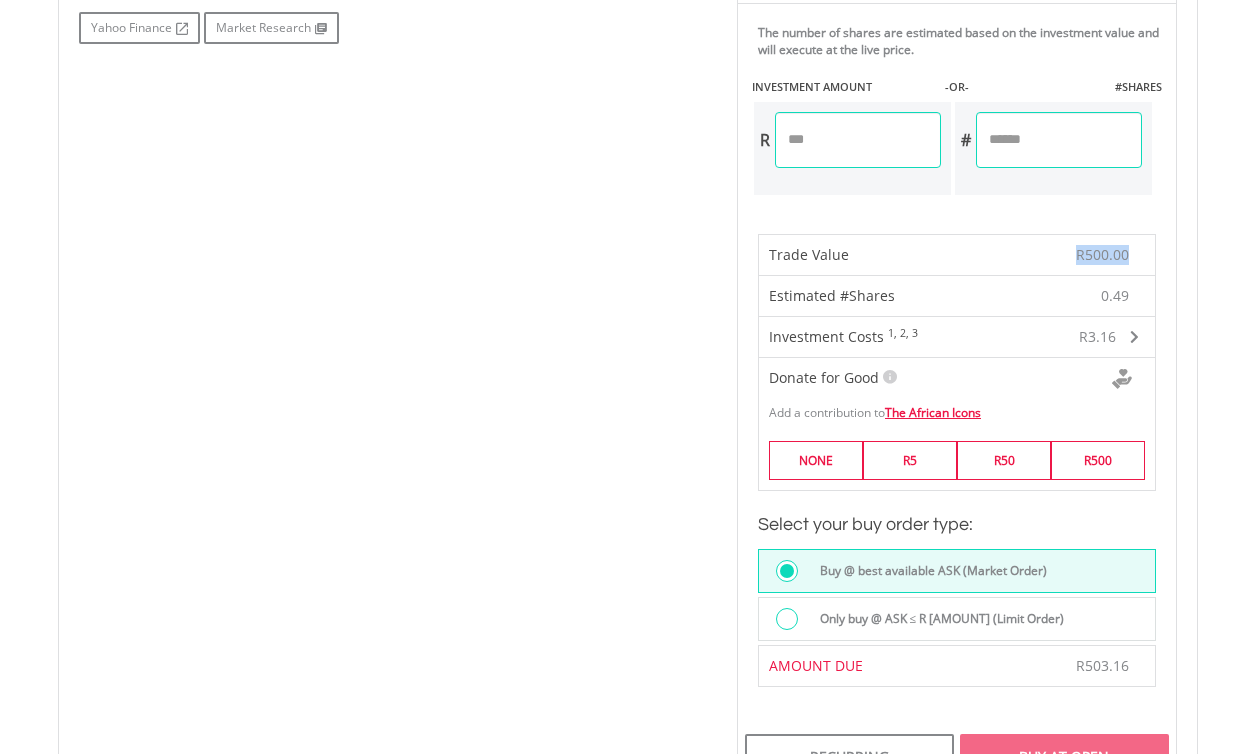 click on "R500.00" at bounding box center [1102, 254] 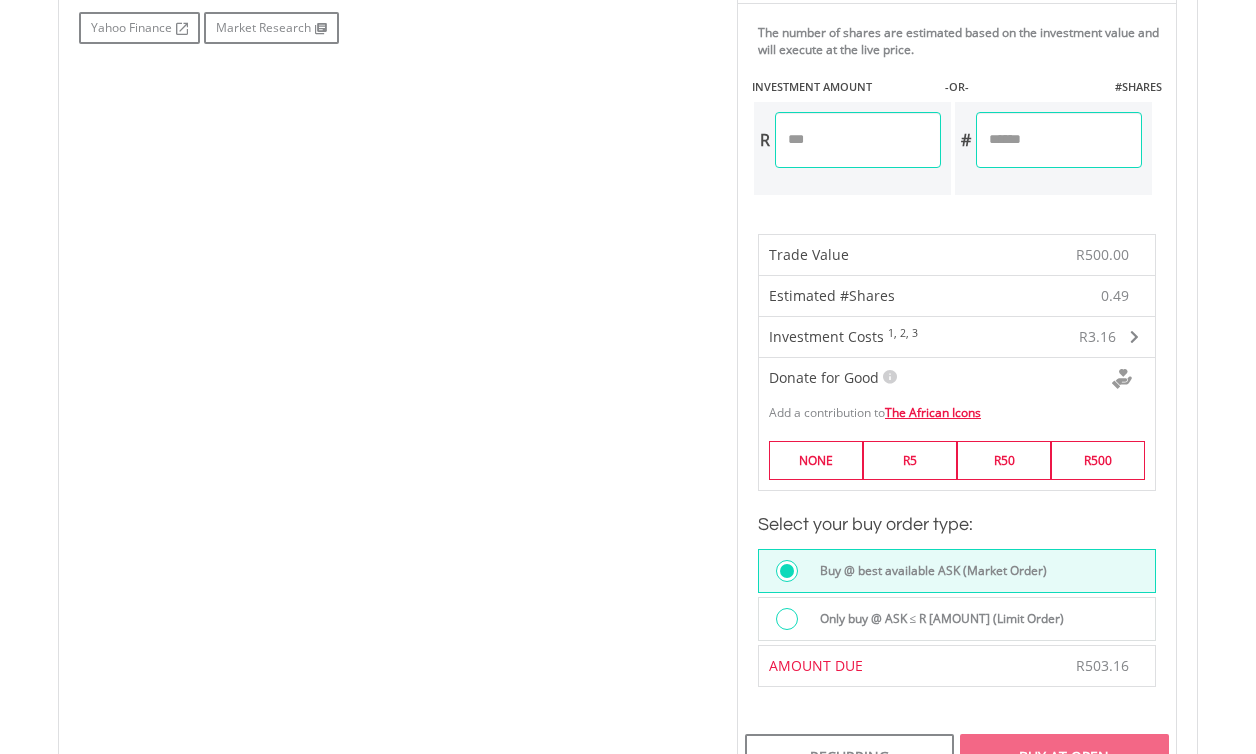 click on "******" at bounding box center [858, 140] 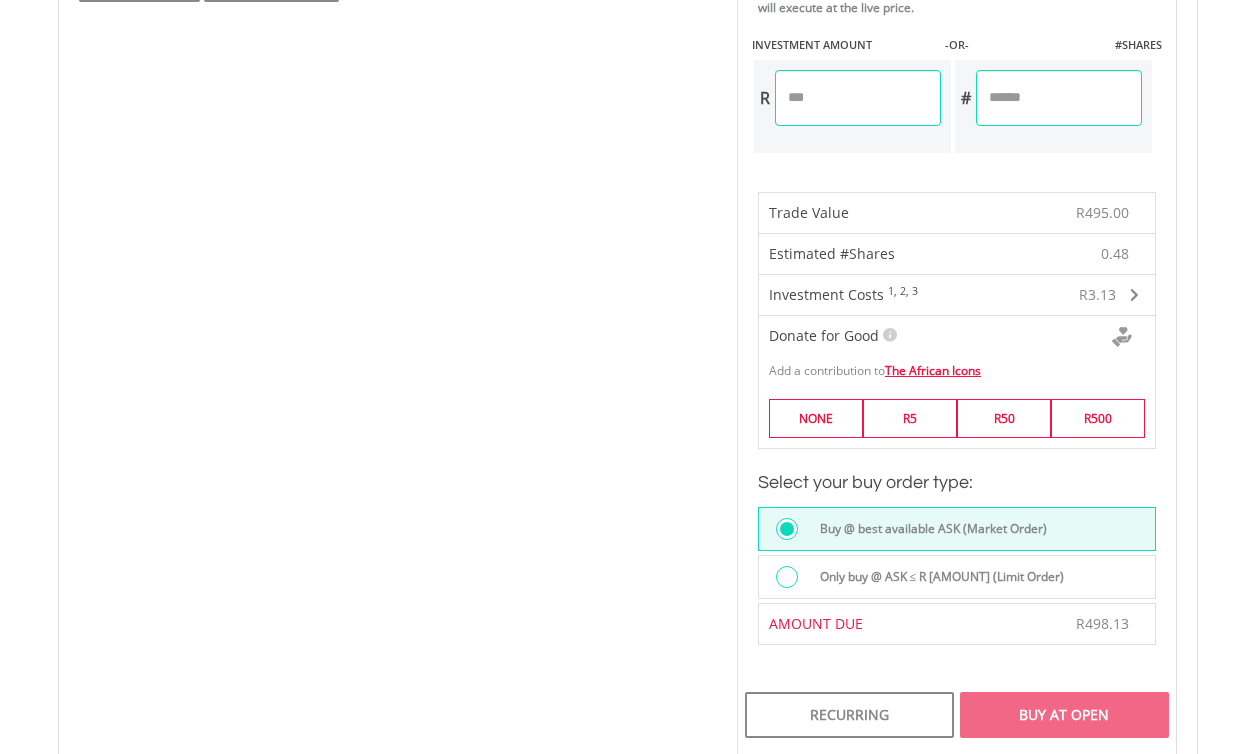 scroll, scrollTop: 1098, scrollLeft: 0, axis: vertical 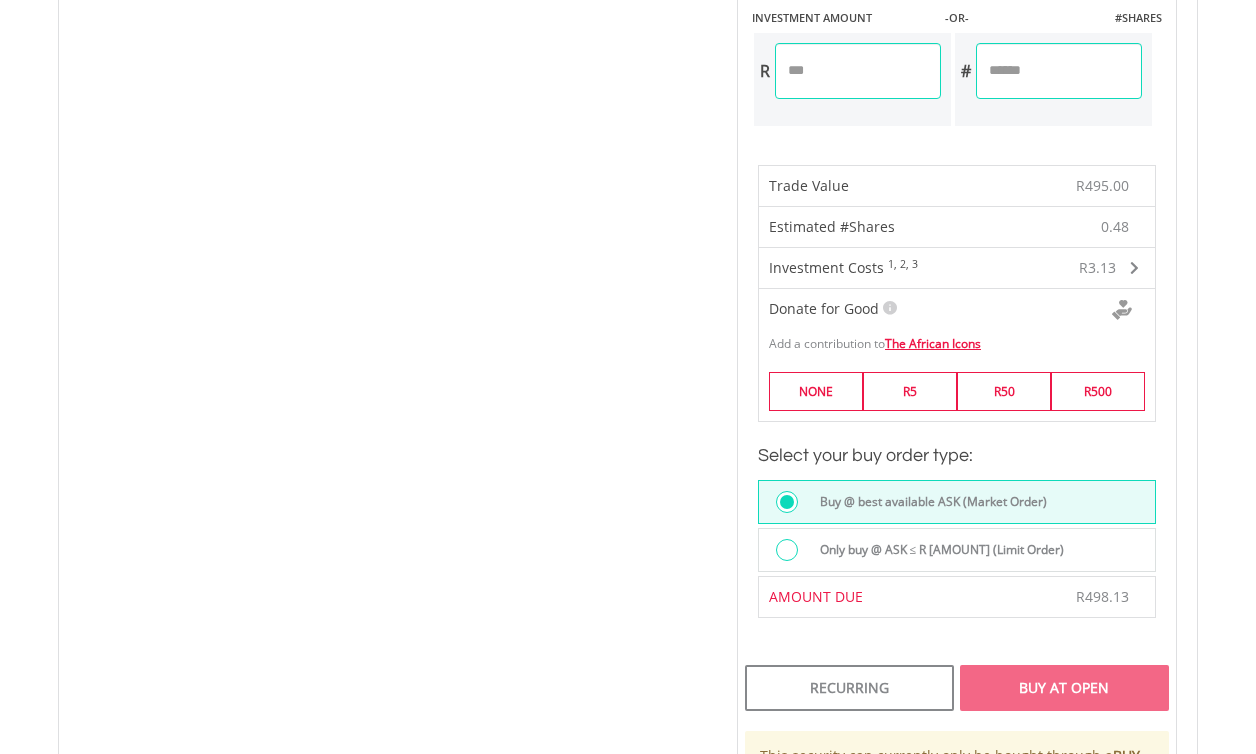 click on "Buy At Open" at bounding box center (1064, 688) 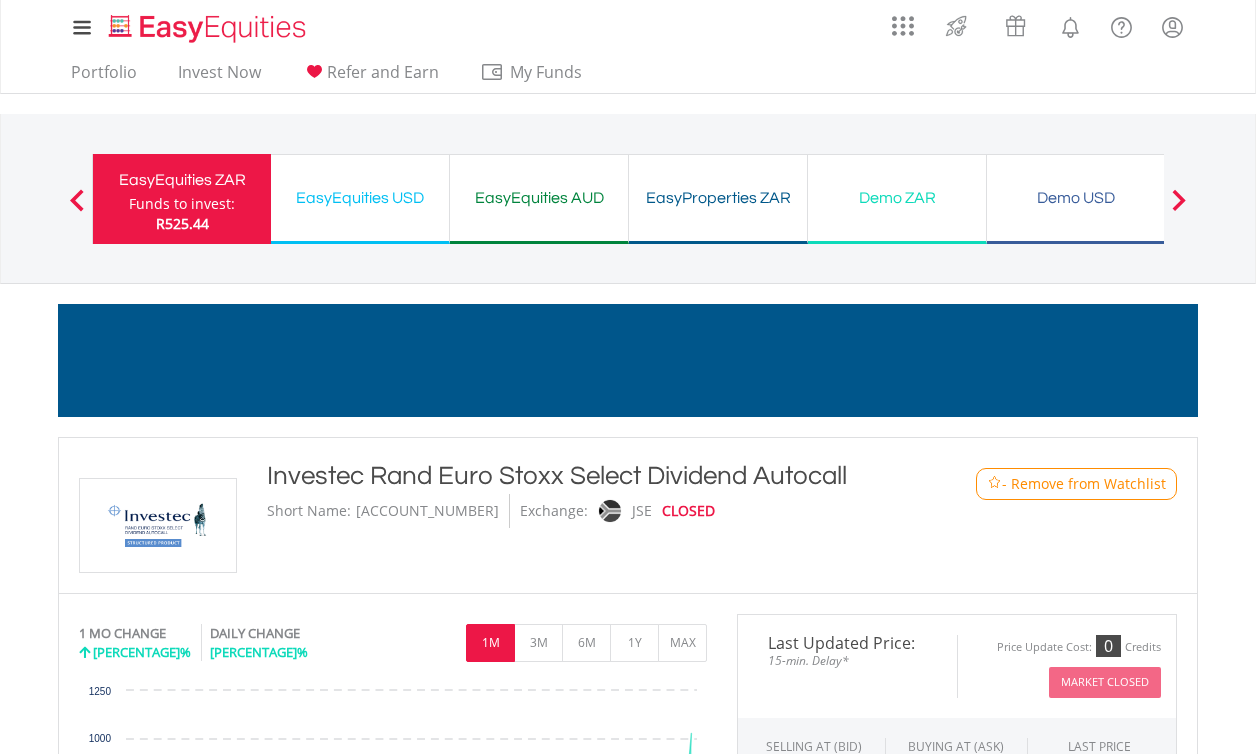 scroll, scrollTop: 0, scrollLeft: 0, axis: both 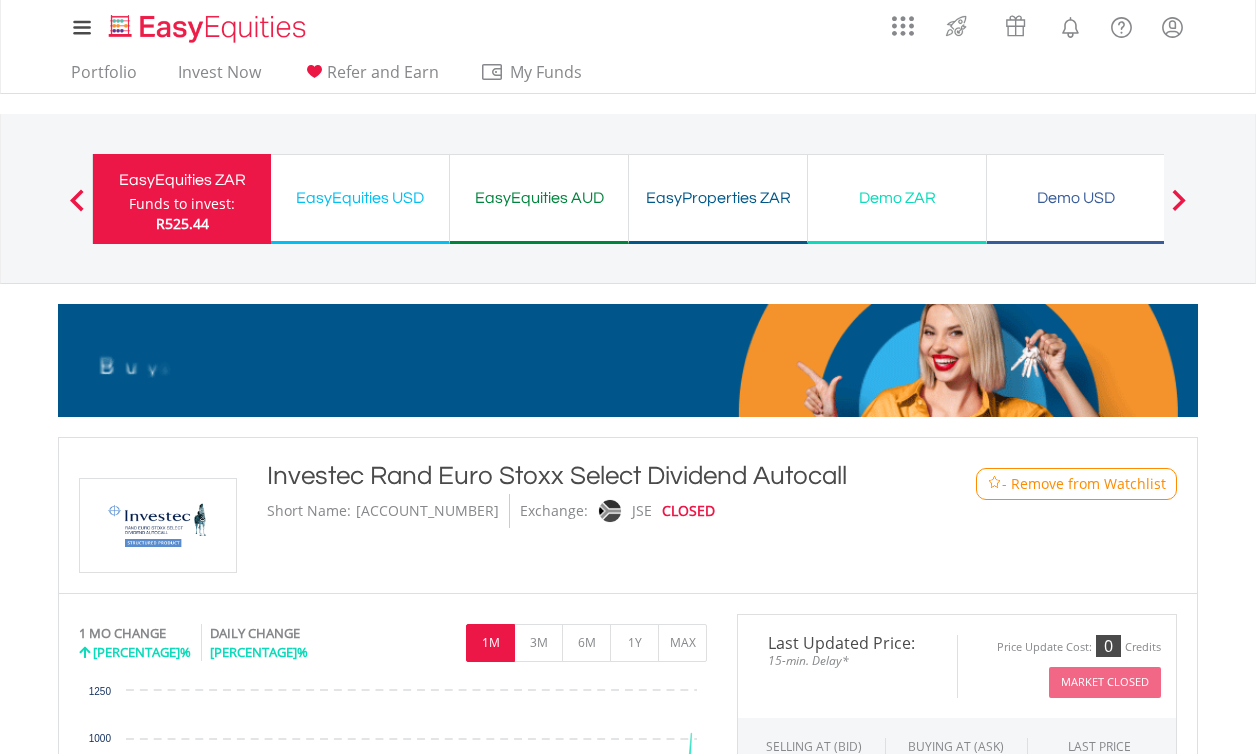 click on "Funds to invest:" at bounding box center [182, 204] 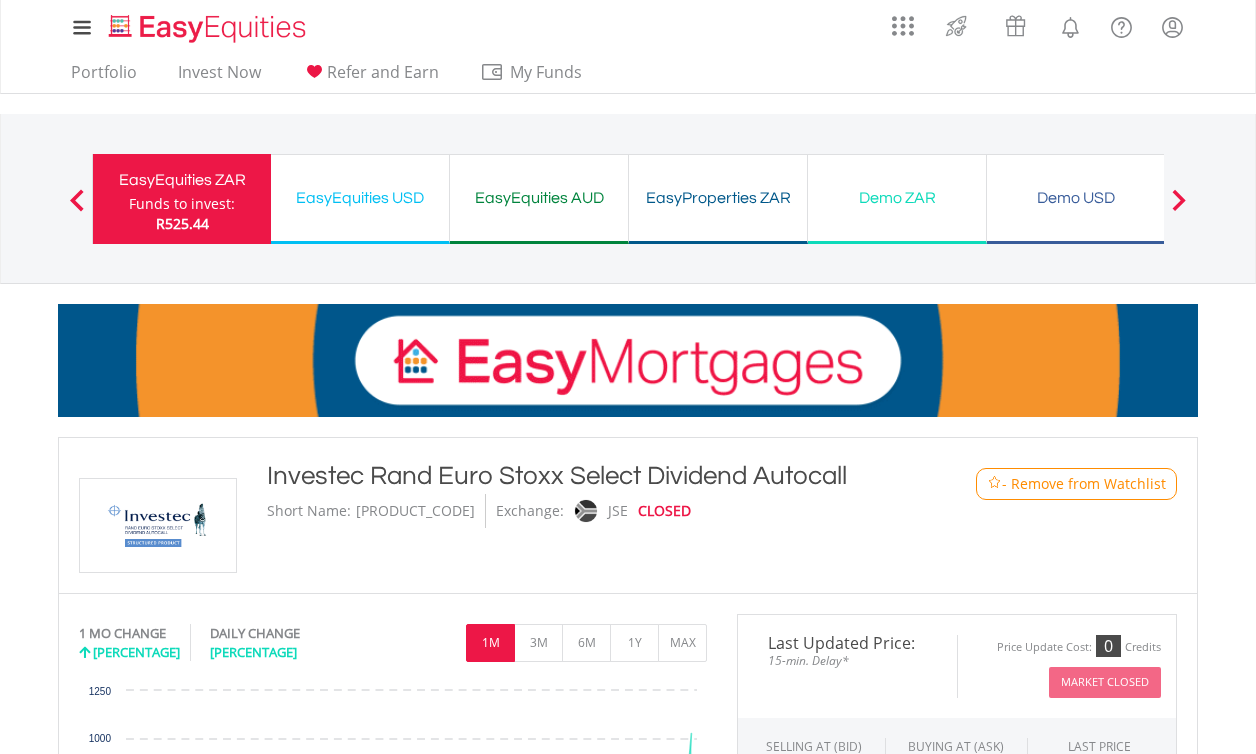 scroll, scrollTop: 0, scrollLeft: 0, axis: both 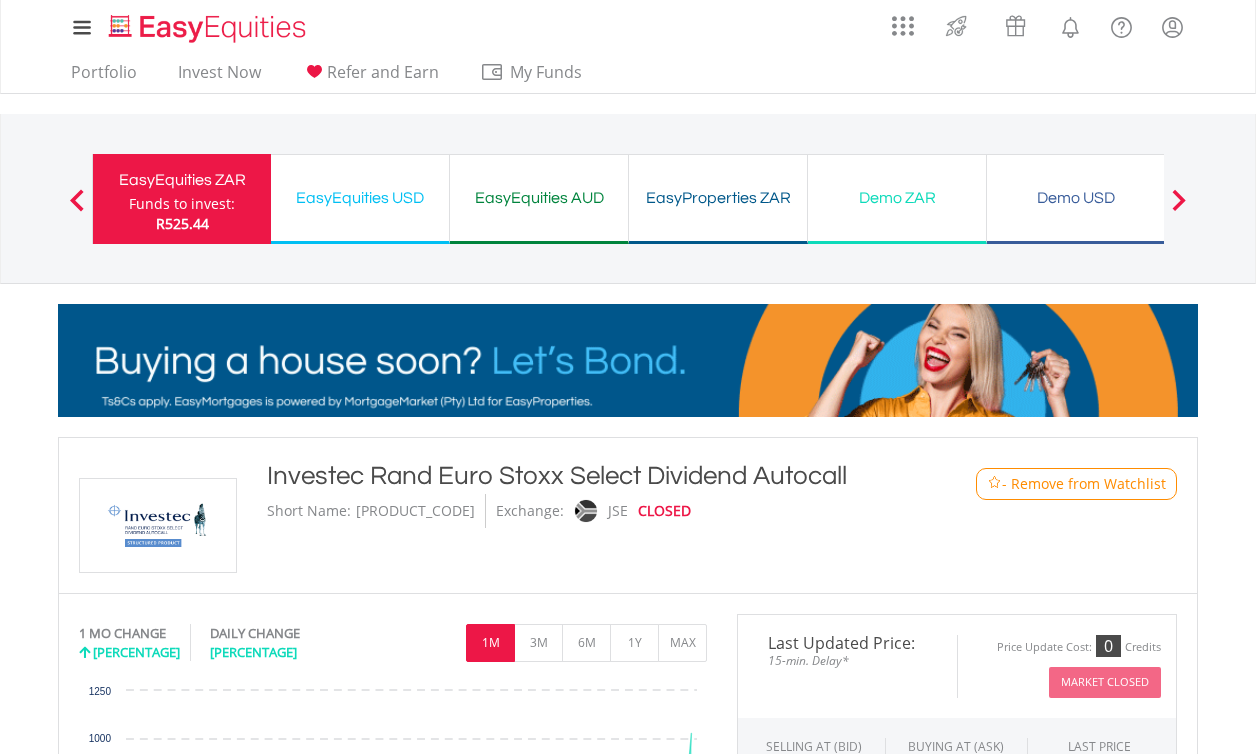 click on "Previous
EasyEquities ZAR
Funds to invest:
R525.44
EasyEquities USD
Funds to invest:
R525.44
EasyEquities AUD
Funds to invest: R525.44" at bounding box center [628, 198] 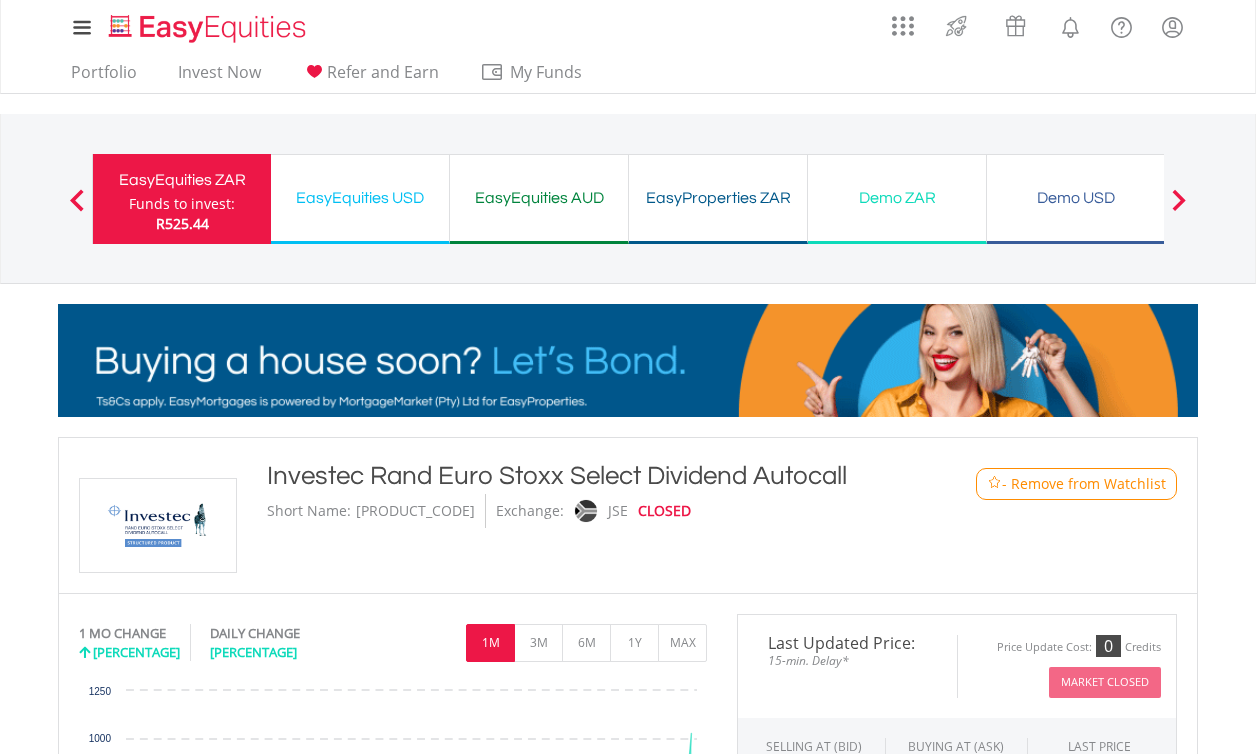 click at bounding box center [77, 200] 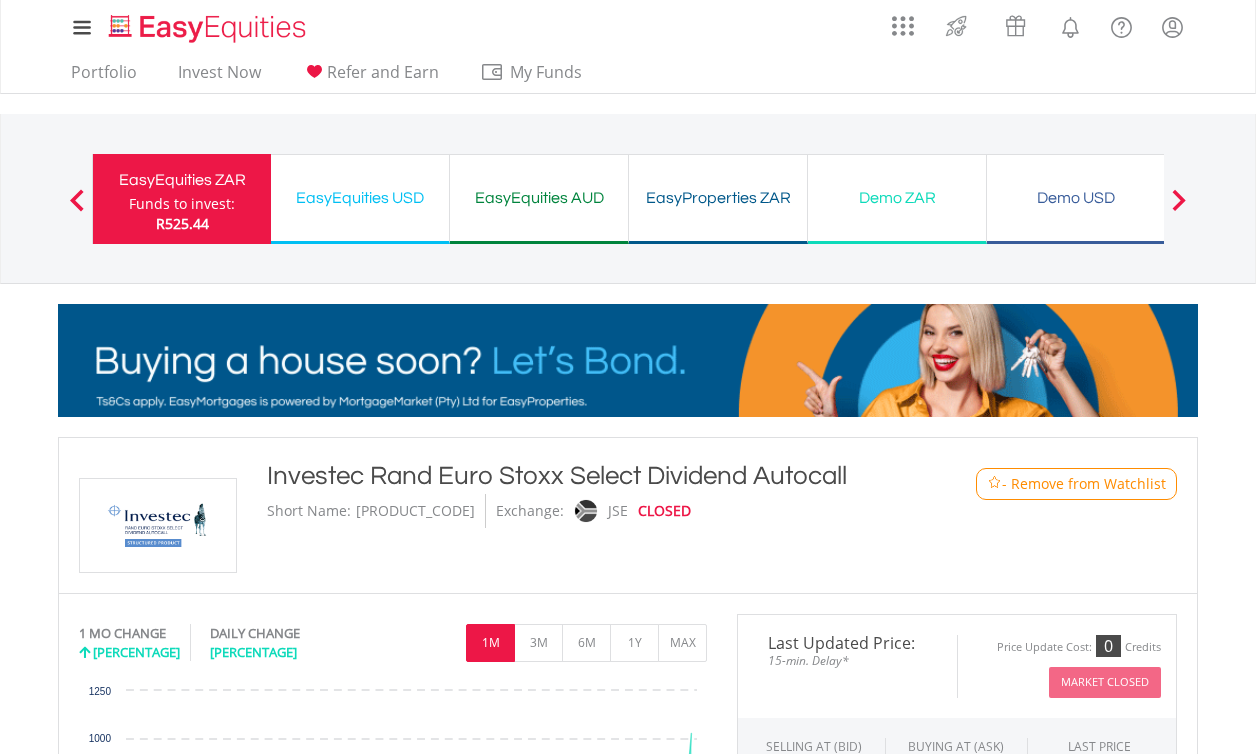 scroll, scrollTop: 0, scrollLeft: 0, axis: both 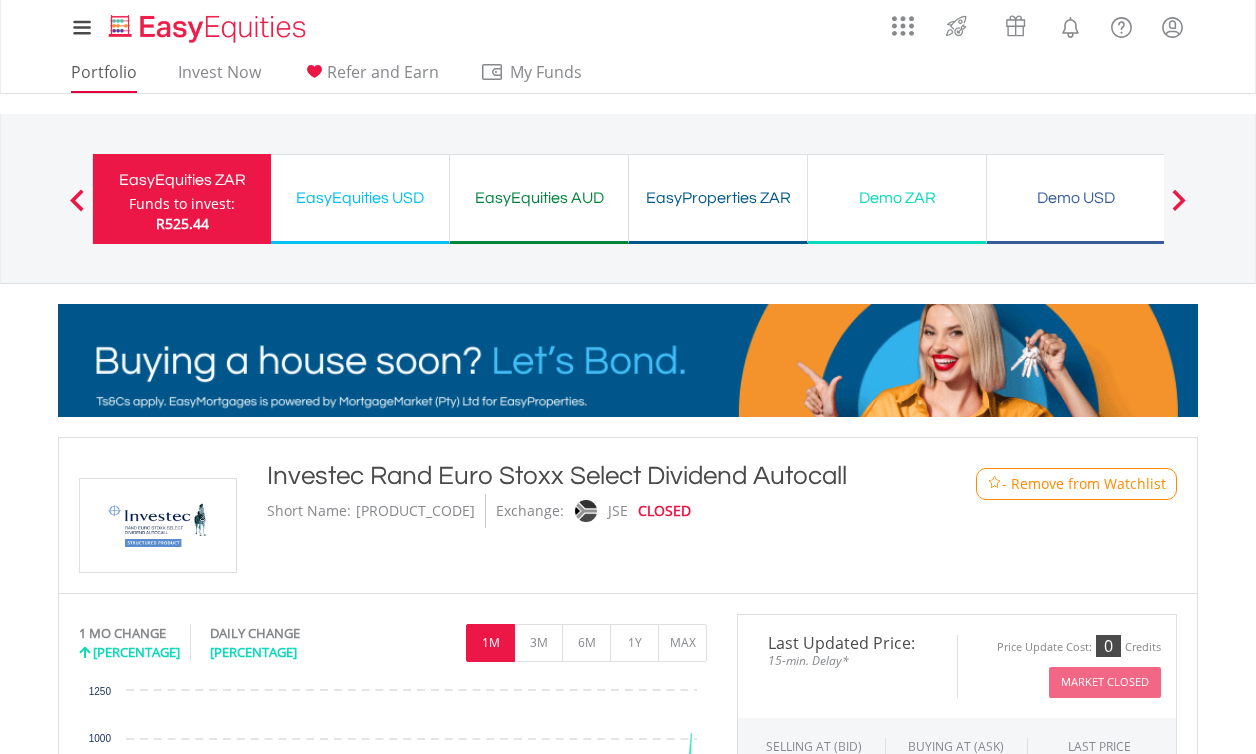 click on "Portfolio" at bounding box center (104, 77) 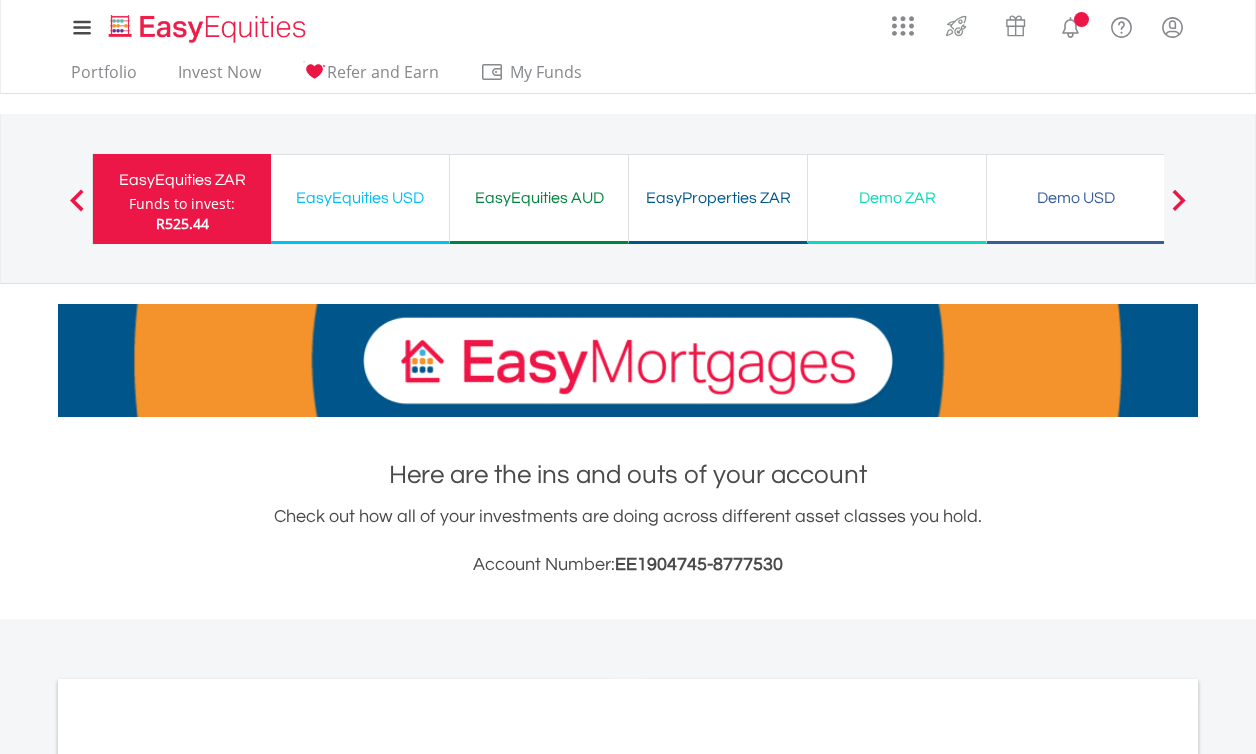 scroll, scrollTop: 0, scrollLeft: 0, axis: both 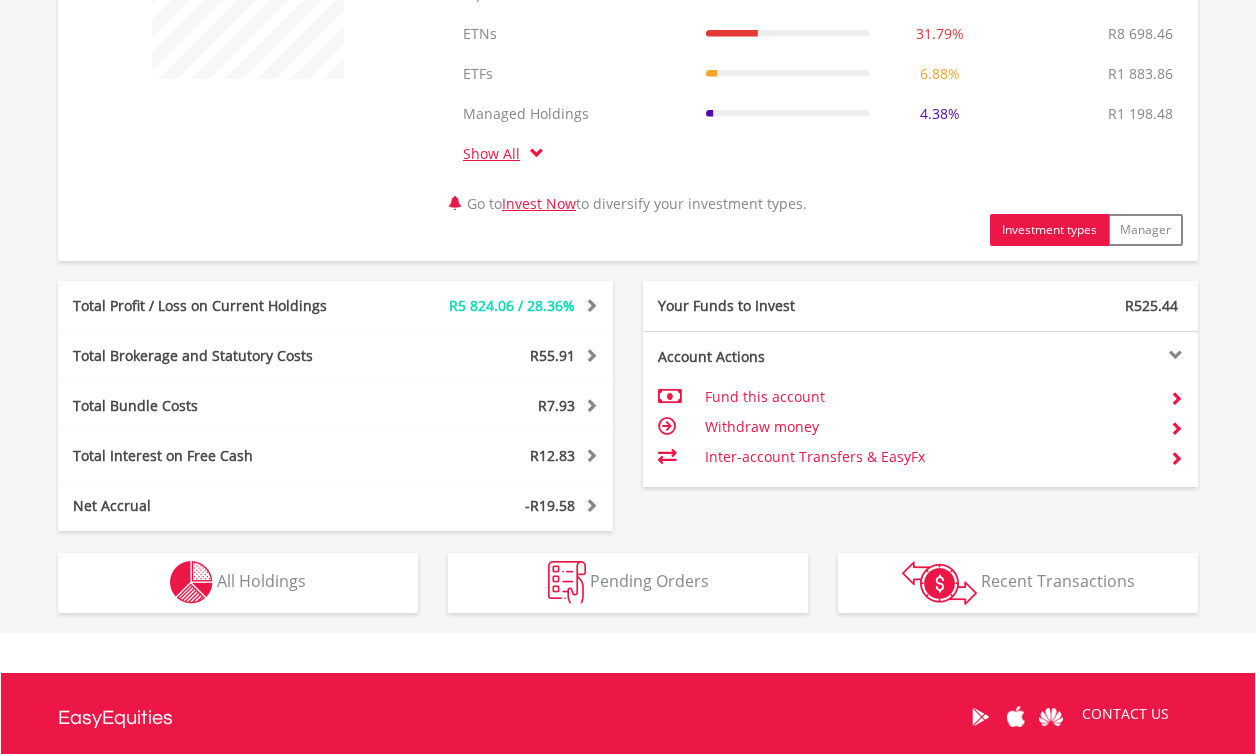 click on "Holdings
All Holdings" at bounding box center (238, 583) 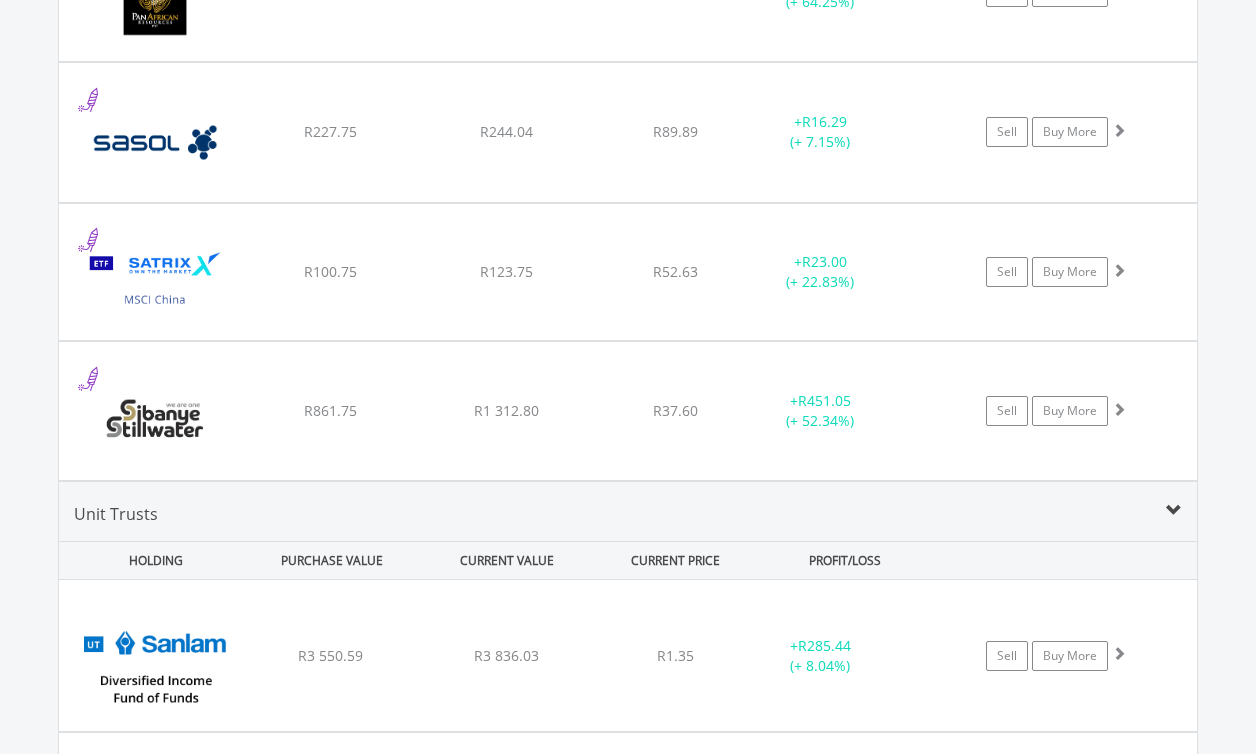 scroll, scrollTop: 2308, scrollLeft: 0, axis: vertical 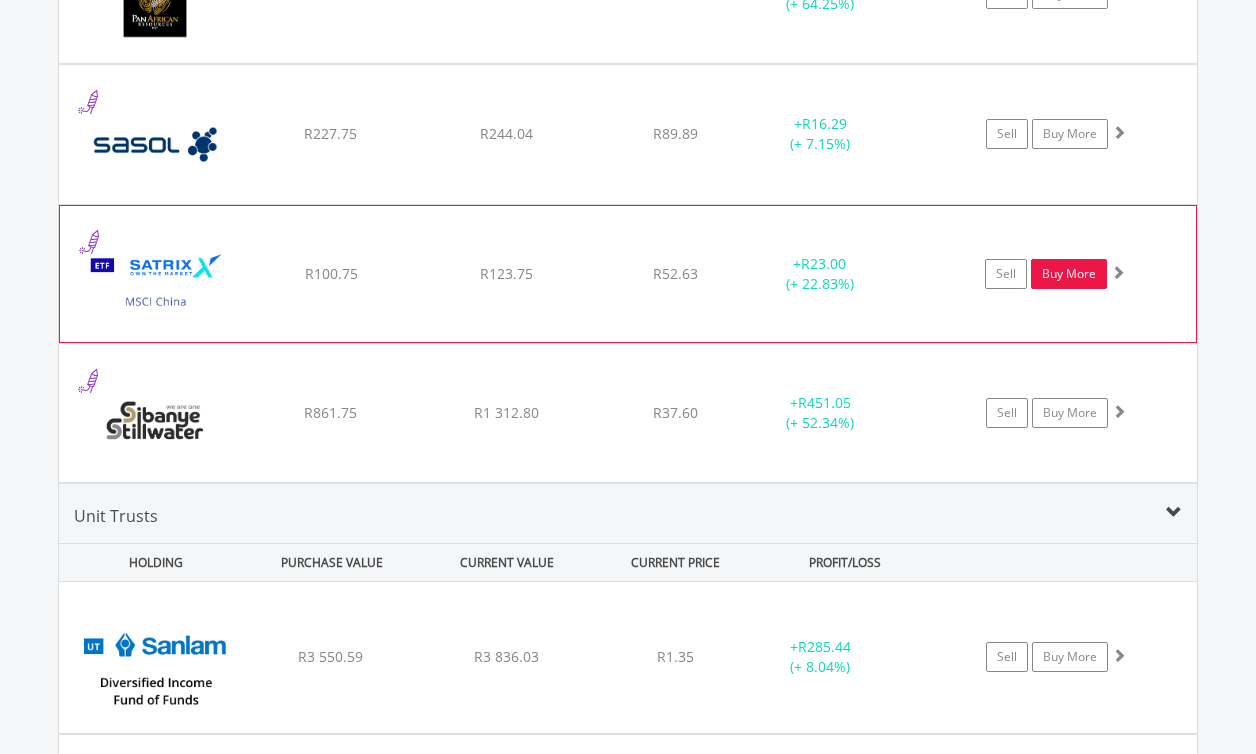 click on "Buy More" at bounding box center [1069, 274] 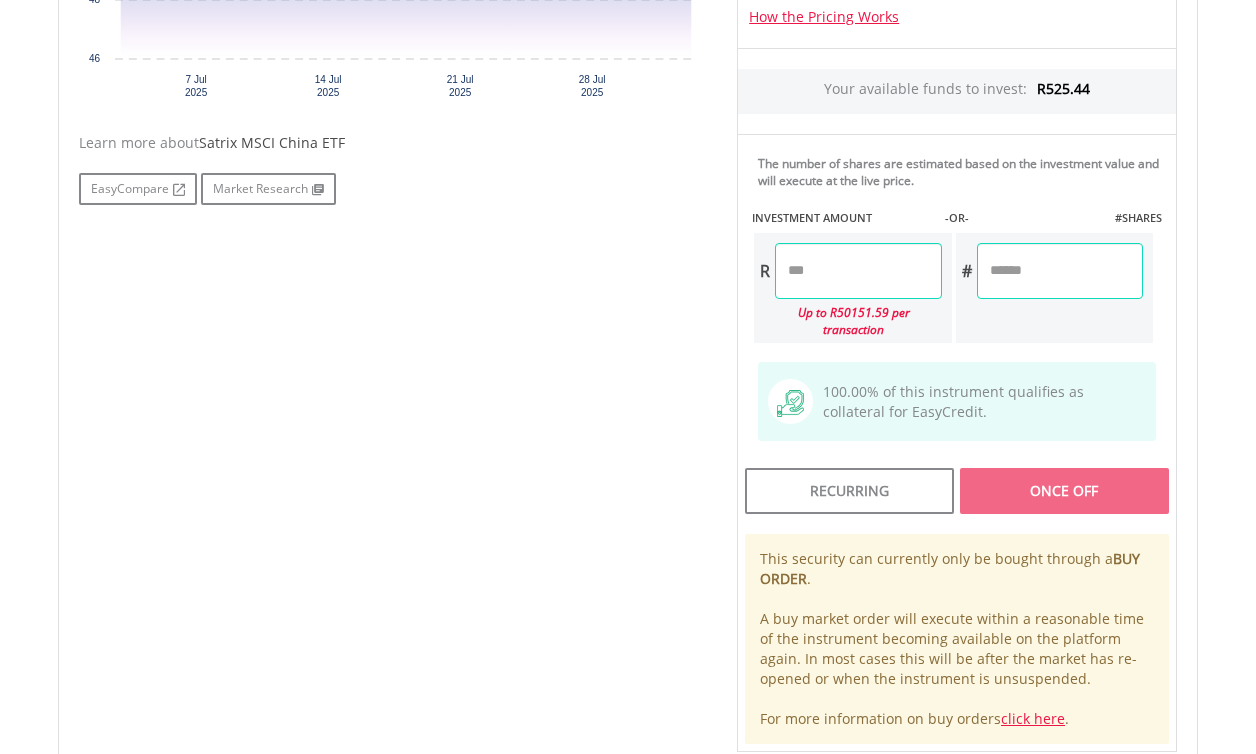 scroll, scrollTop: 939, scrollLeft: 0, axis: vertical 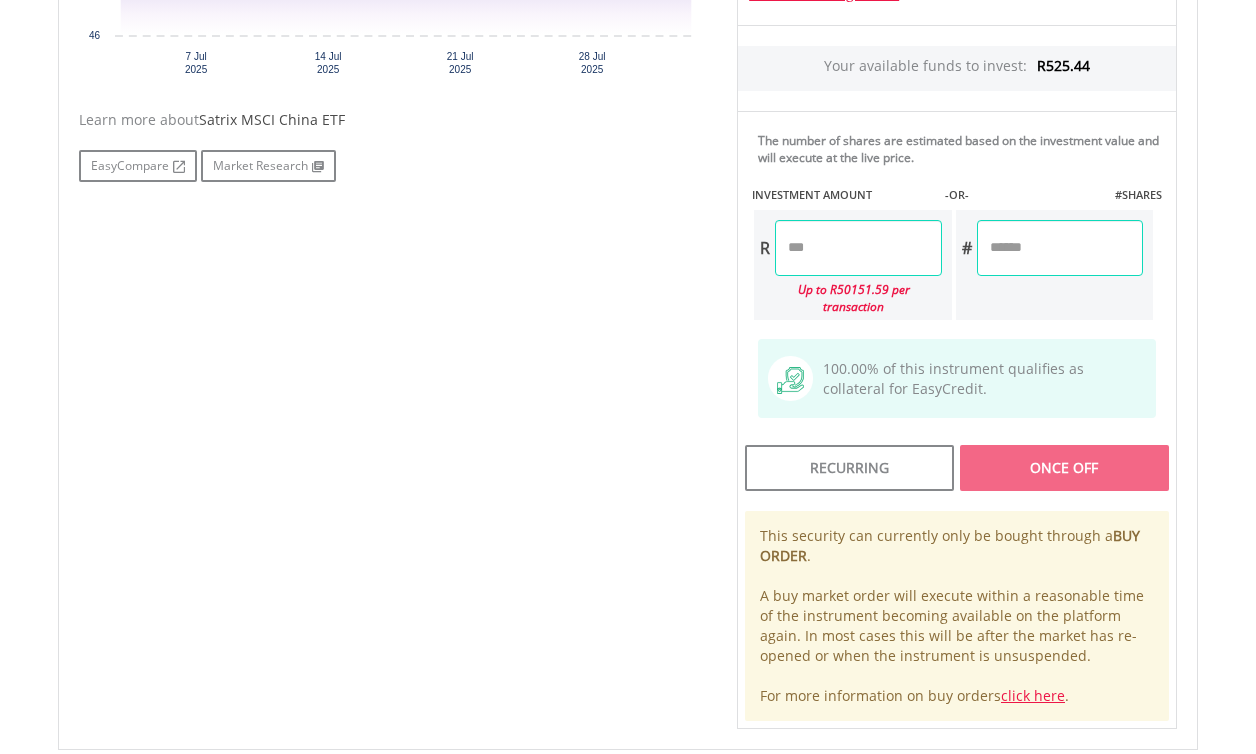 click at bounding box center [858, 248] 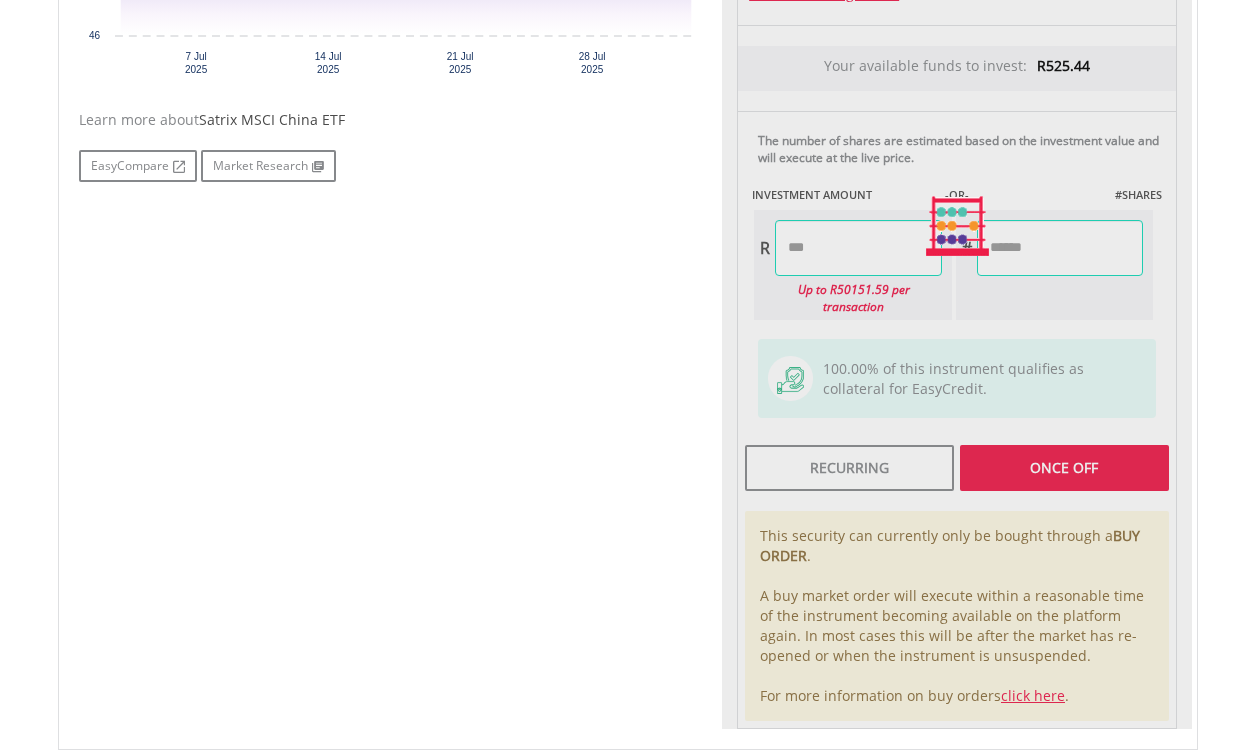 type on "******" 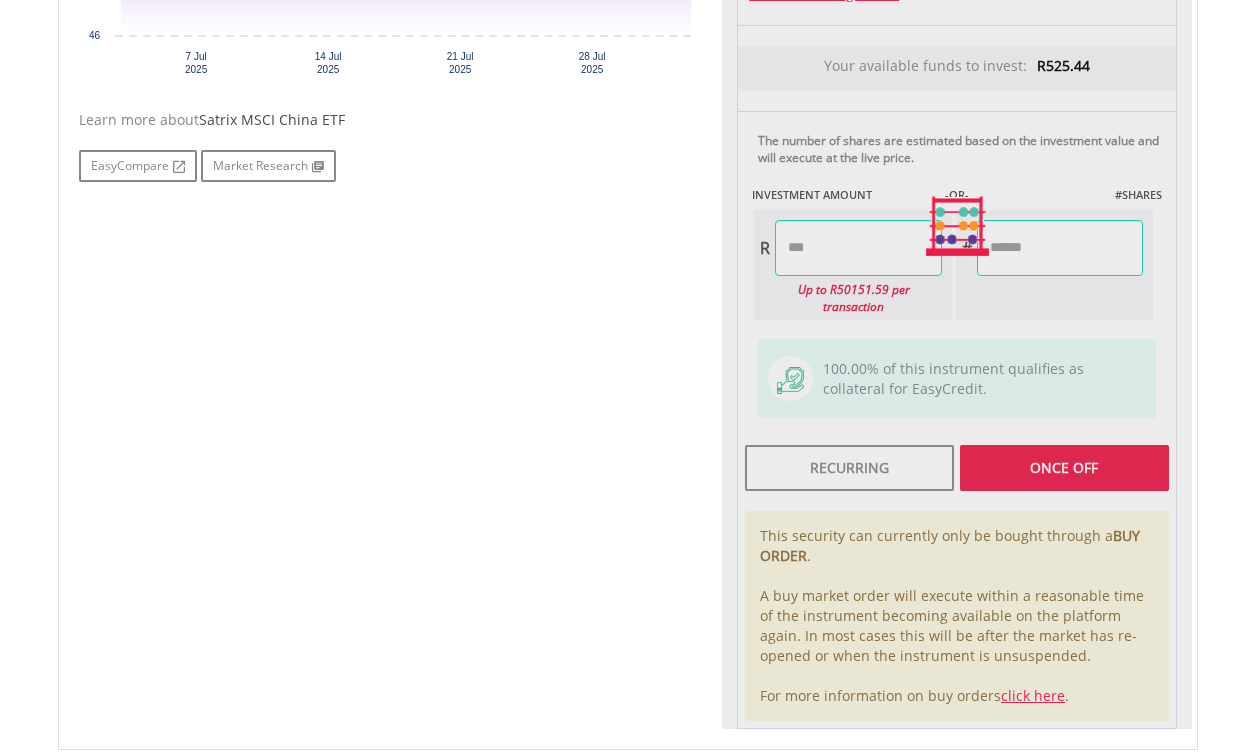 type on "******" 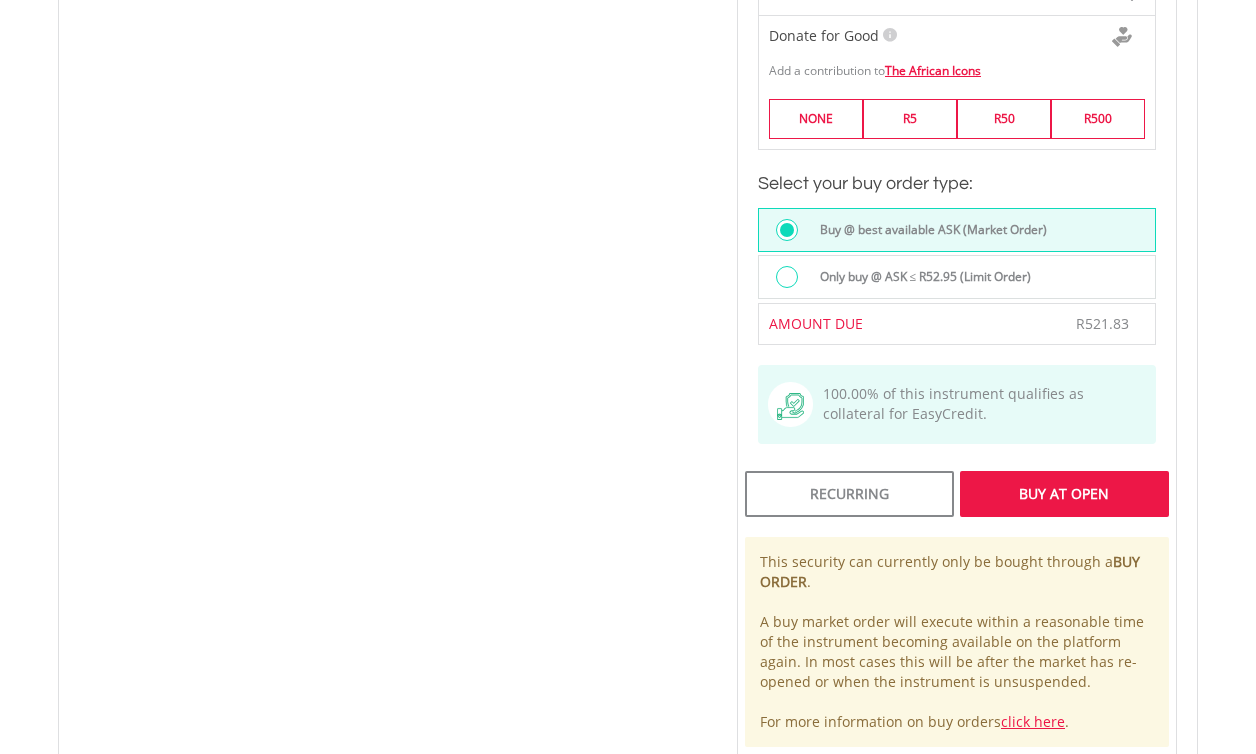 scroll, scrollTop: 1434, scrollLeft: 0, axis: vertical 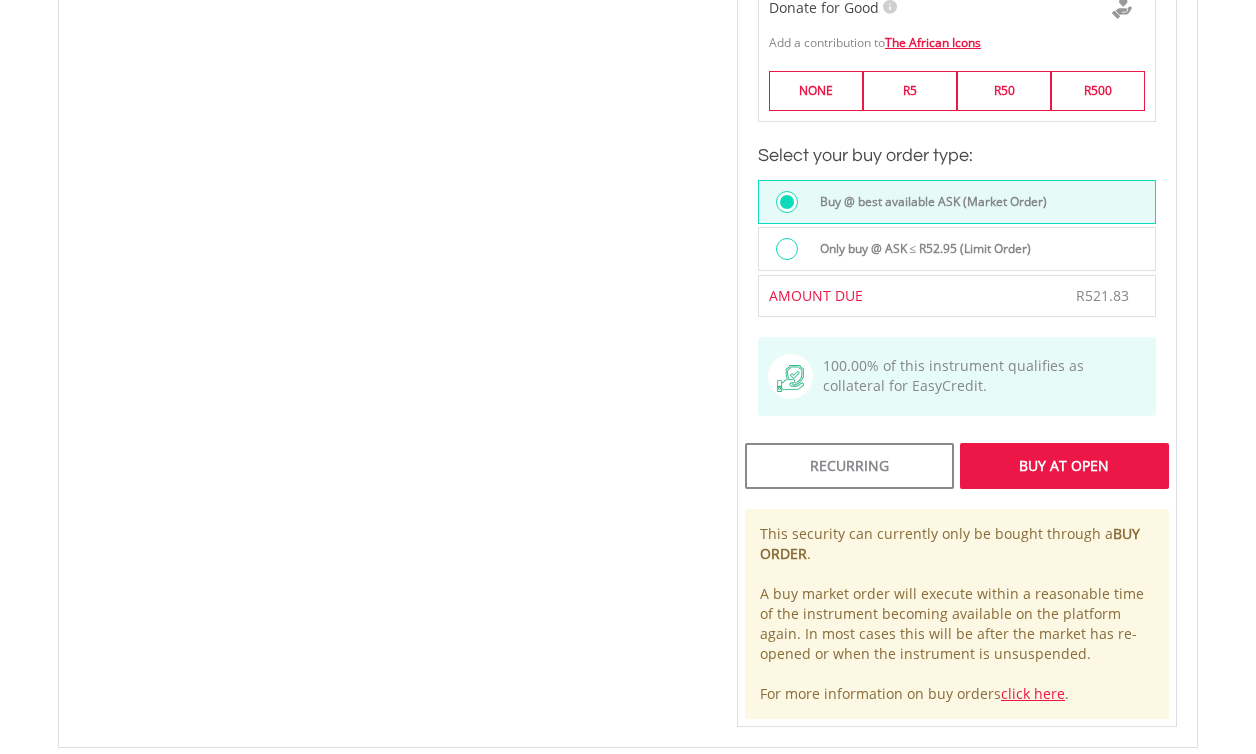 click on "Buy At Open" at bounding box center (1064, 466) 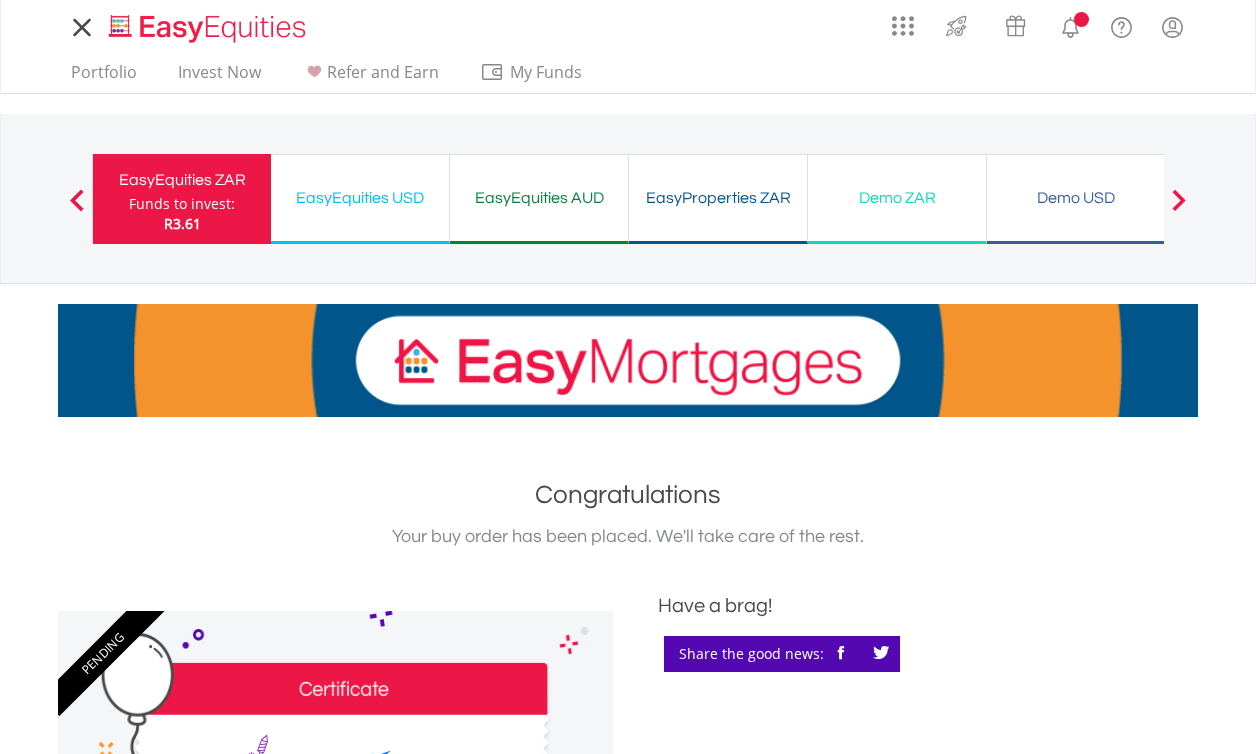 scroll, scrollTop: 0, scrollLeft: 0, axis: both 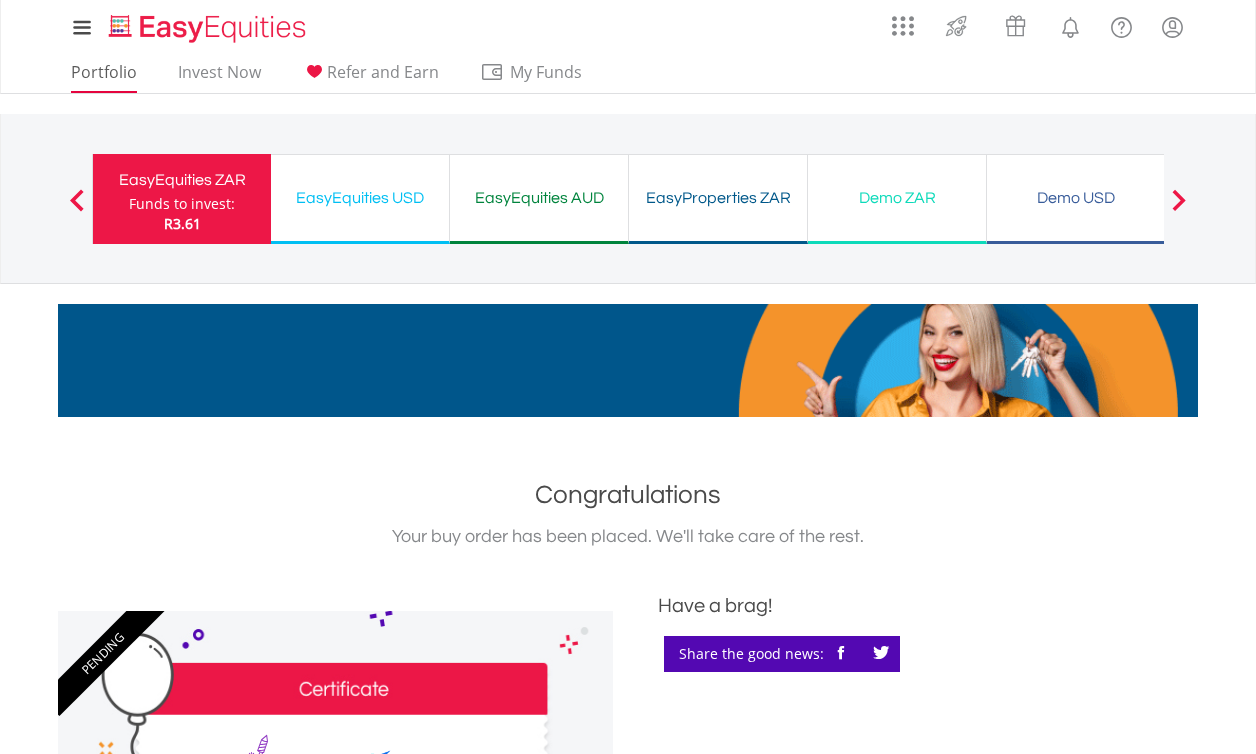 click on "Portfolio" at bounding box center (104, 77) 